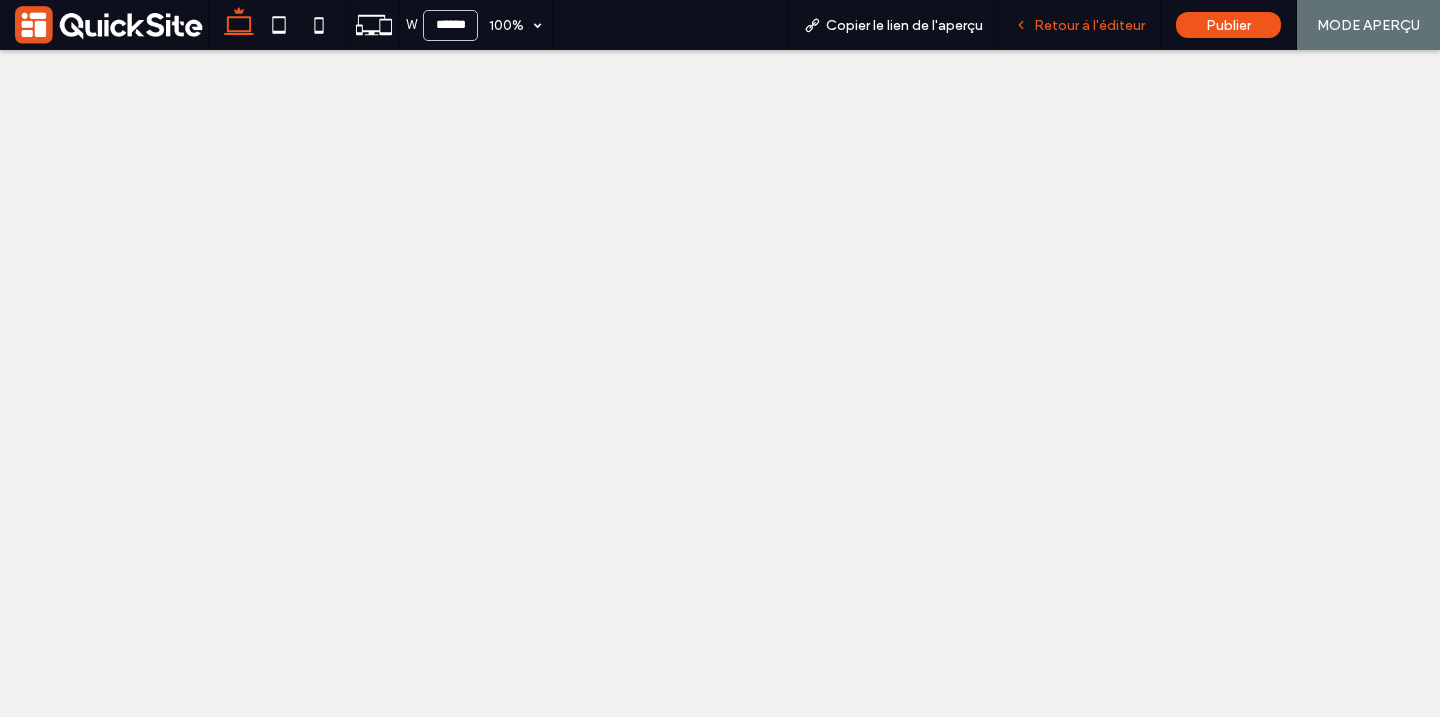 scroll, scrollTop: 0, scrollLeft: 0, axis: both 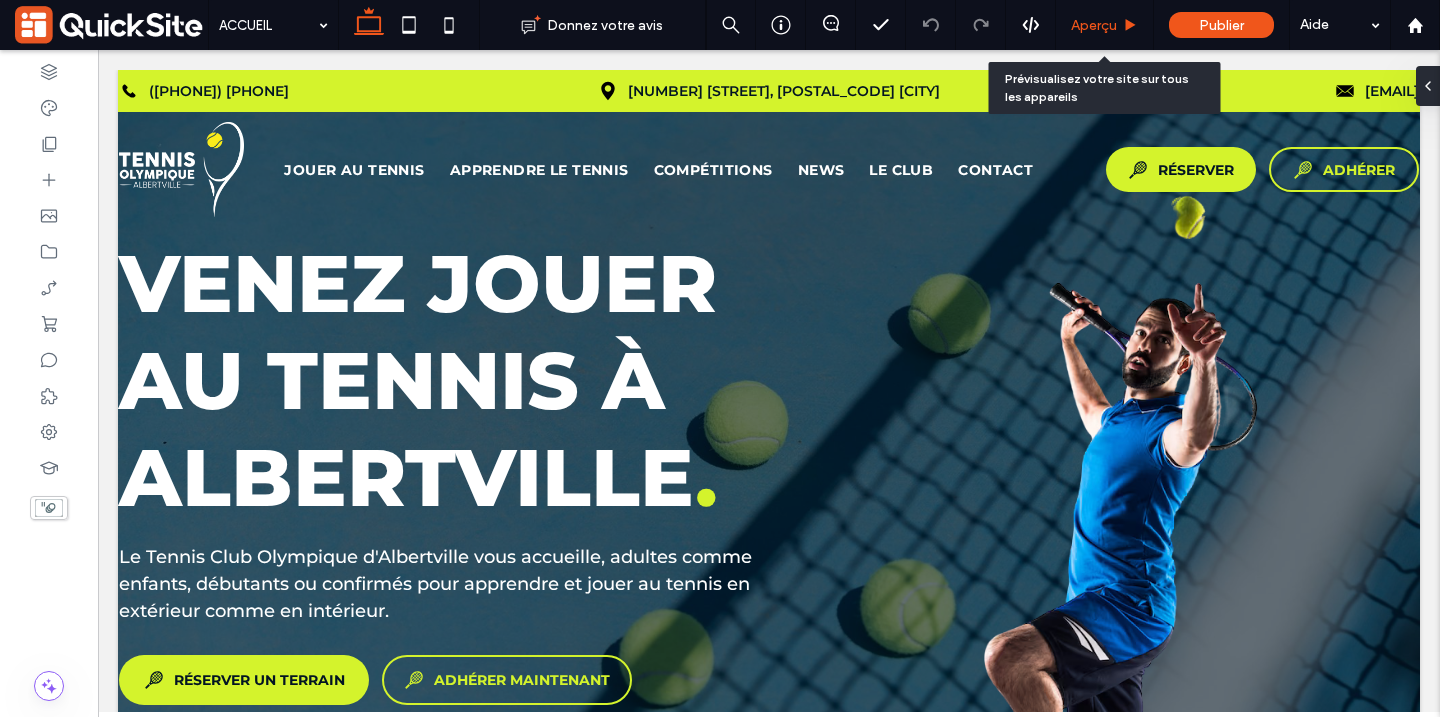 click on "Aperçu" at bounding box center [1094, 25] 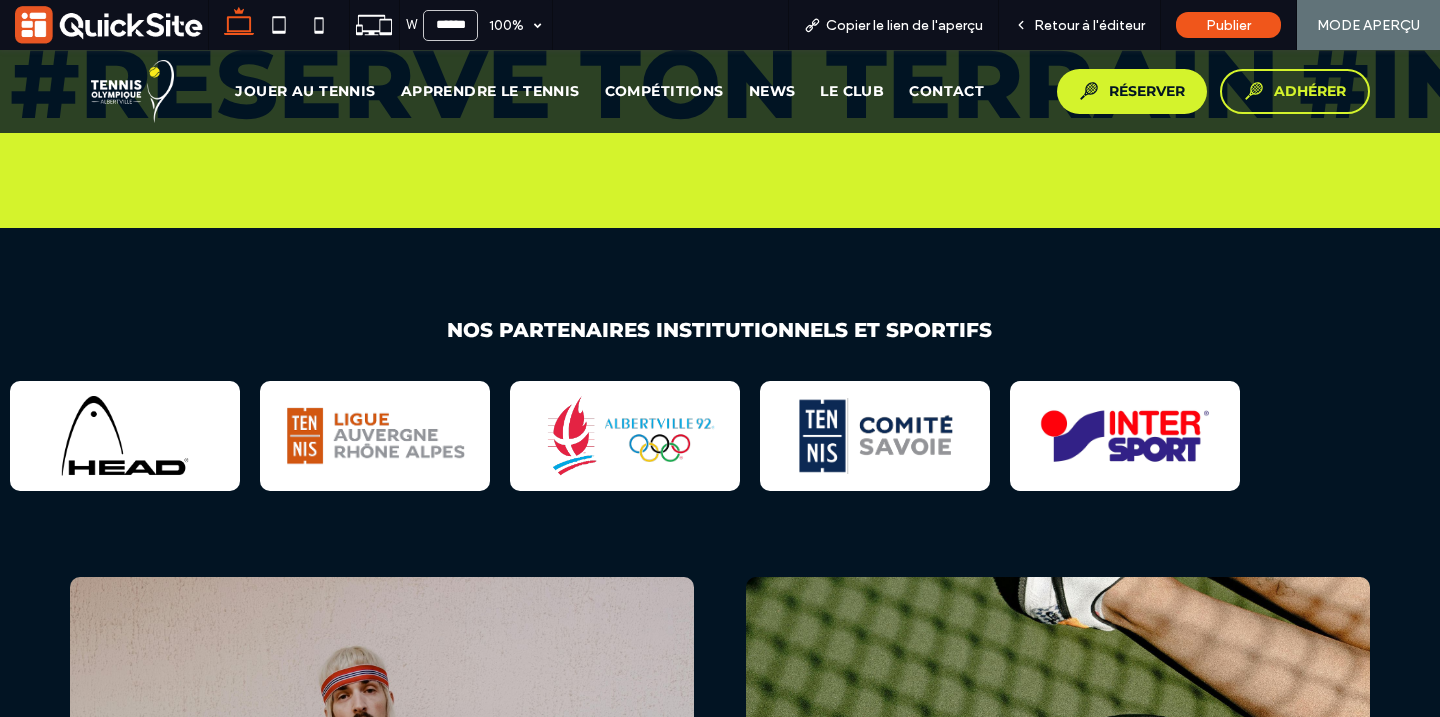 scroll, scrollTop: 298, scrollLeft: 0, axis: vertical 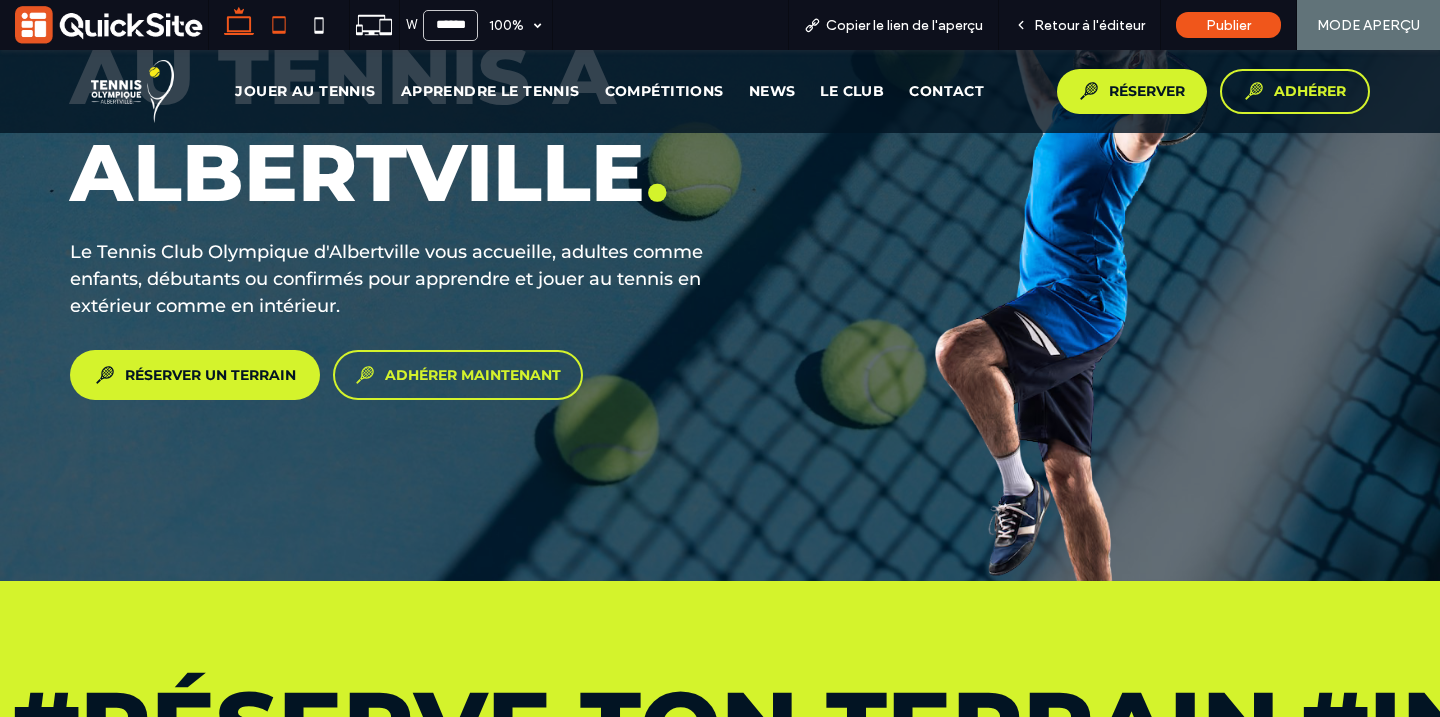 click 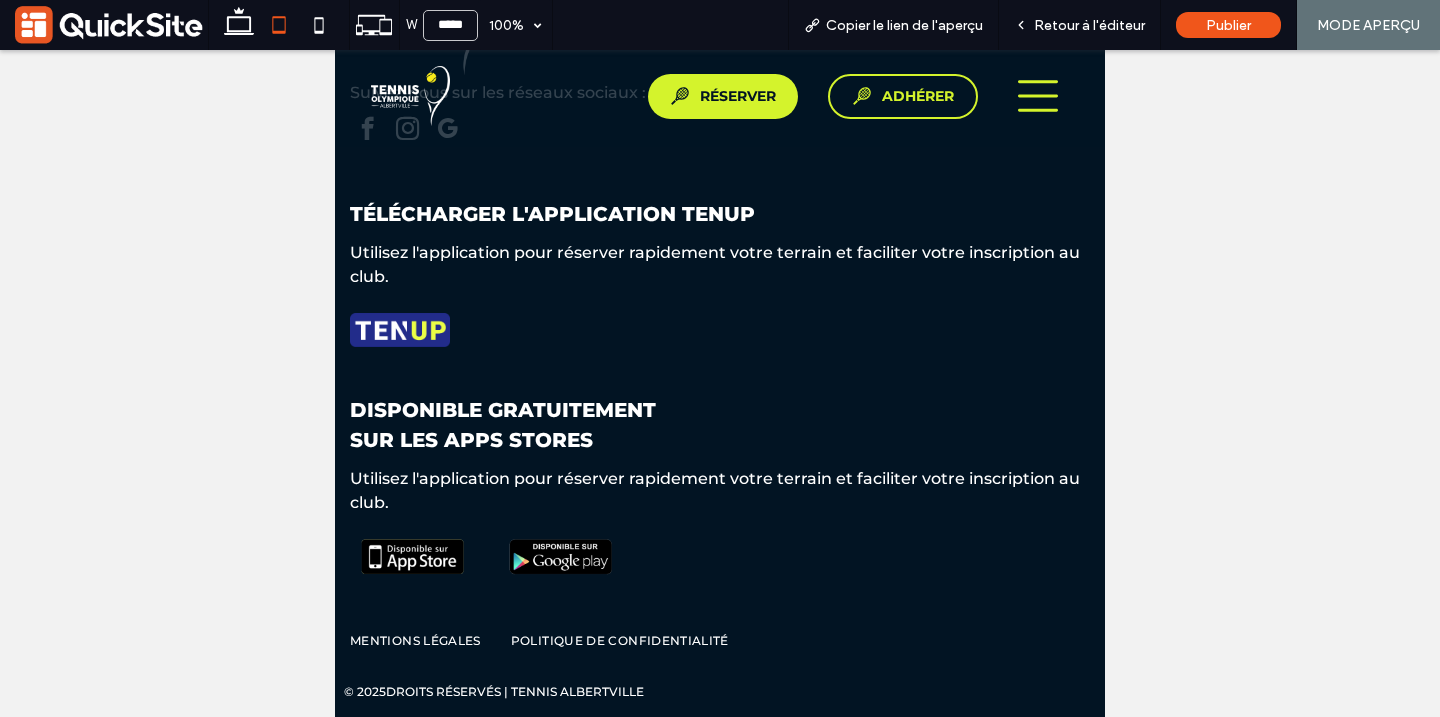 scroll, scrollTop: 7672, scrollLeft: 0, axis: vertical 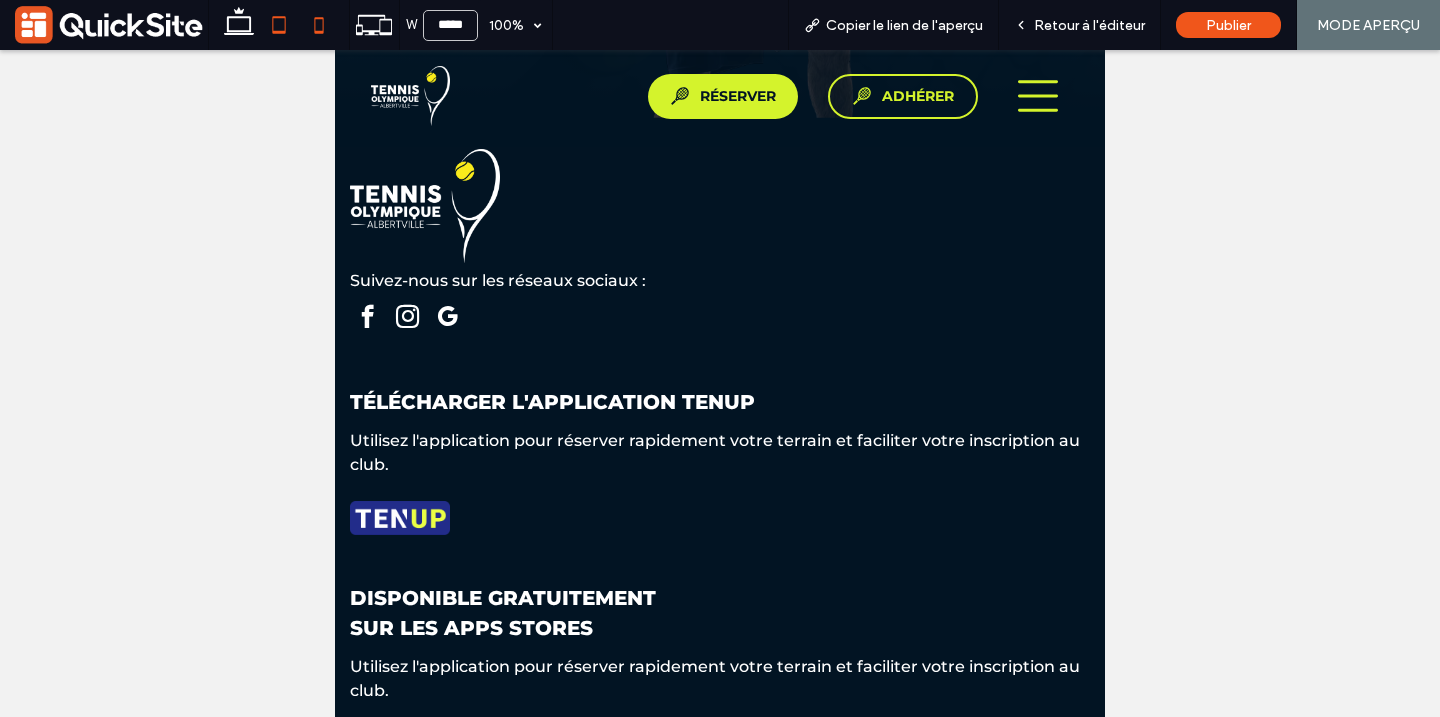 click 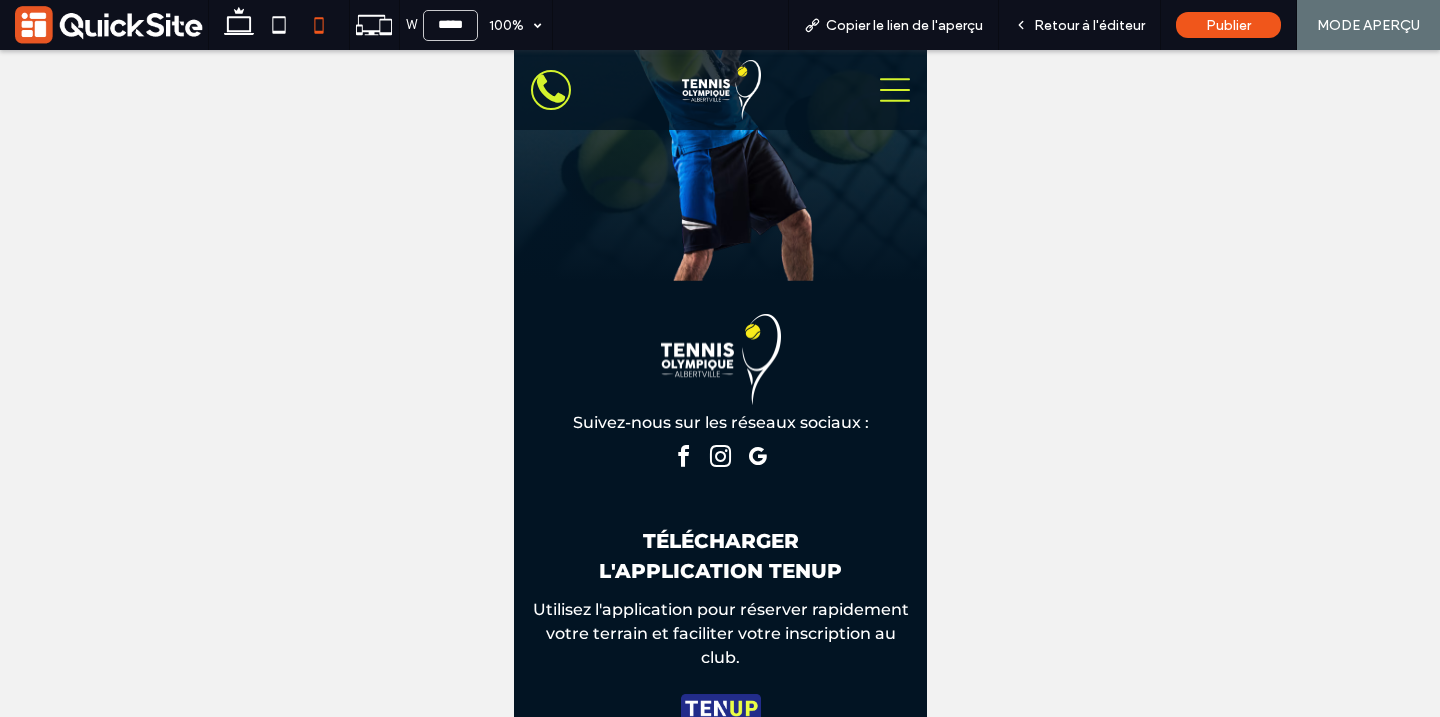 scroll, scrollTop: 9154, scrollLeft: 0, axis: vertical 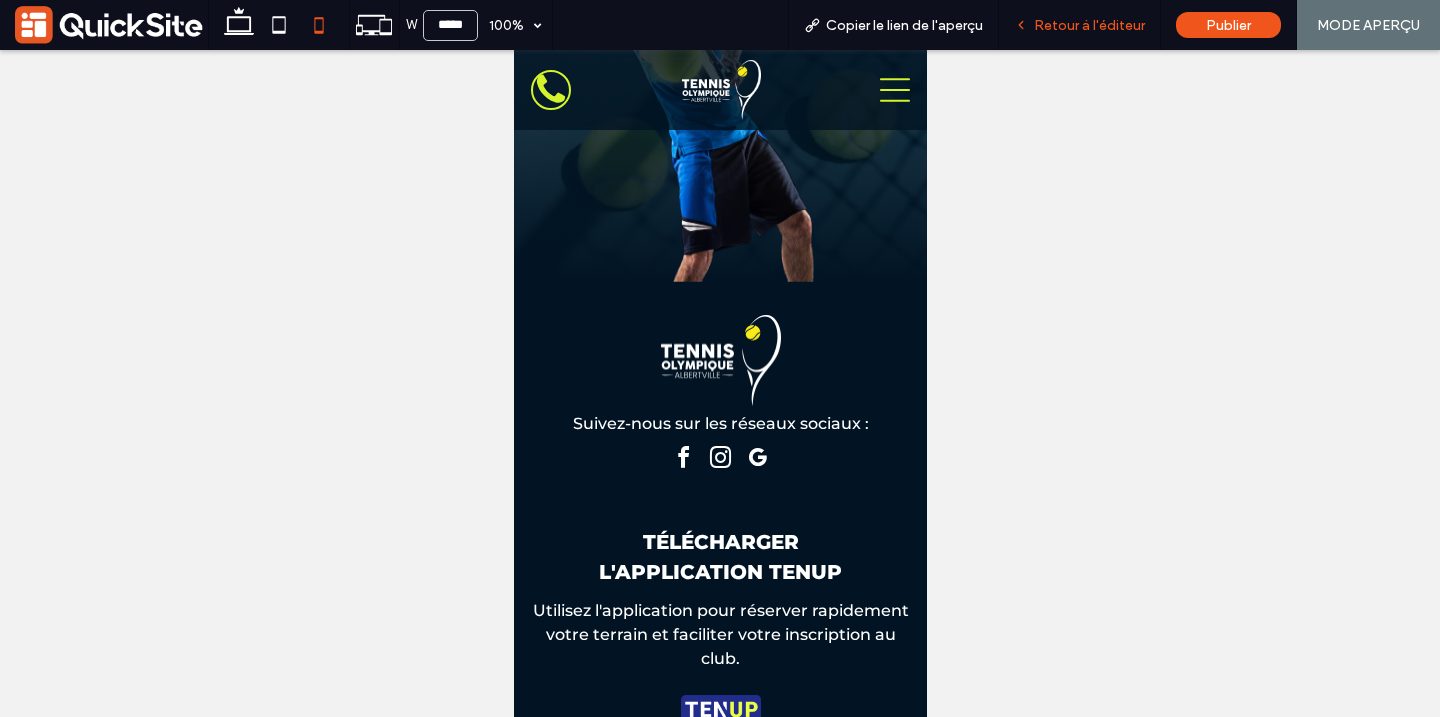 click on "Retour à l'éditeur" at bounding box center [1089, 25] 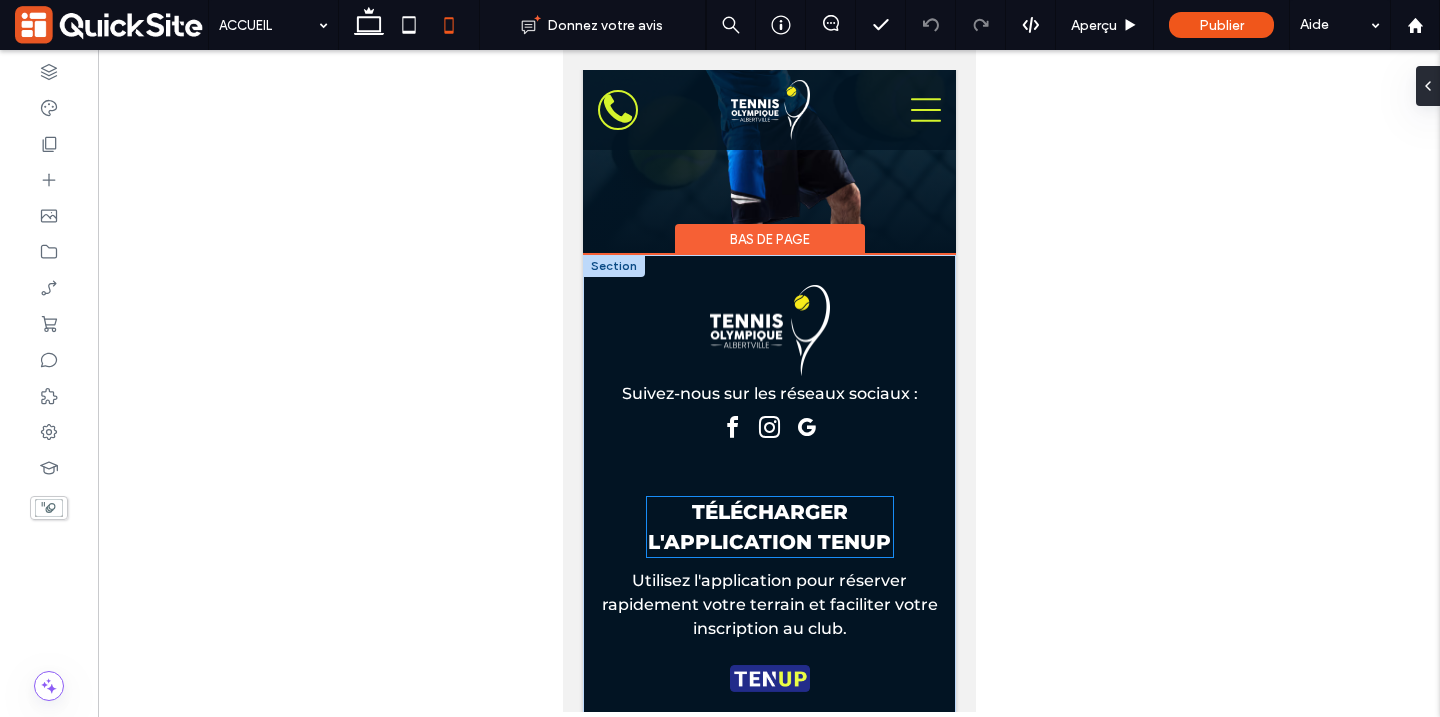 click on "TÉLÉCHARGER L'APPLICATION TENUP" at bounding box center (768, 527) 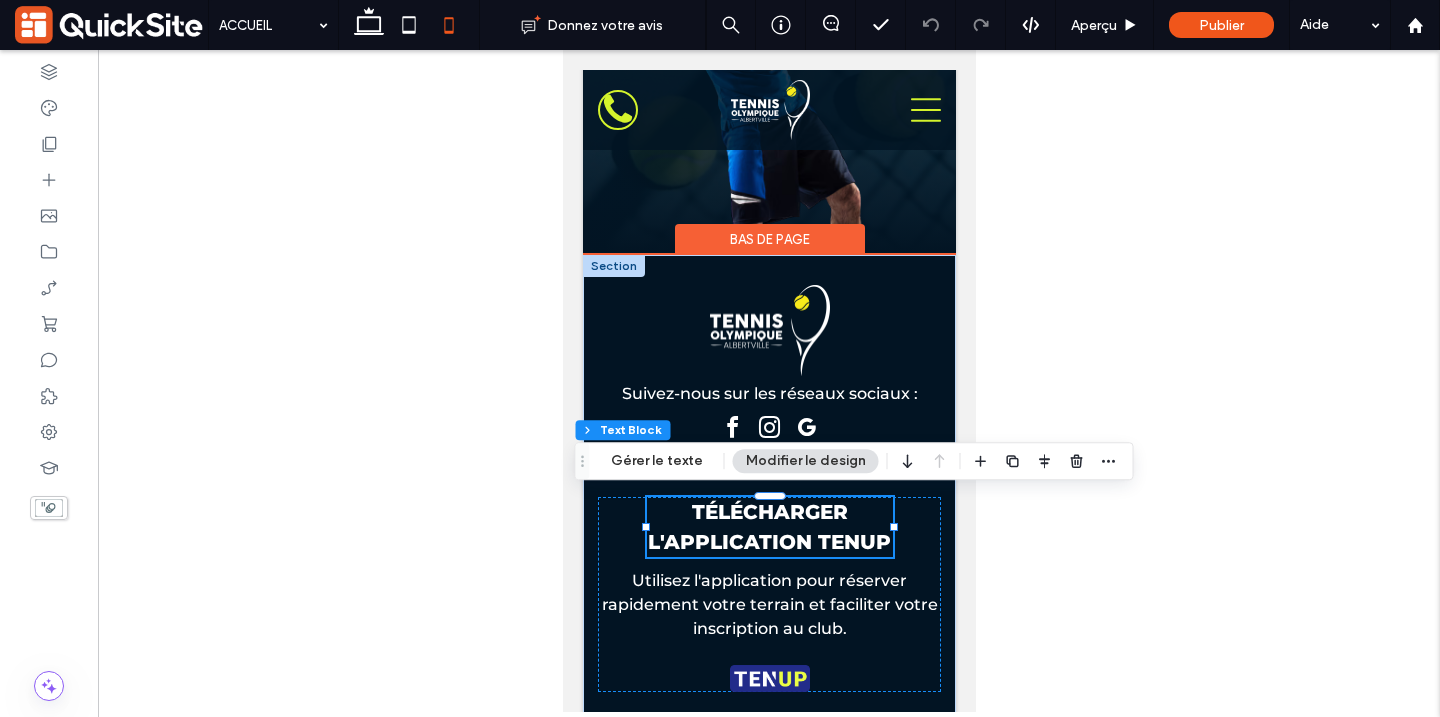 click on "TÉLÉCHARGER L'APPLICATION TENUP" at bounding box center [769, 527] 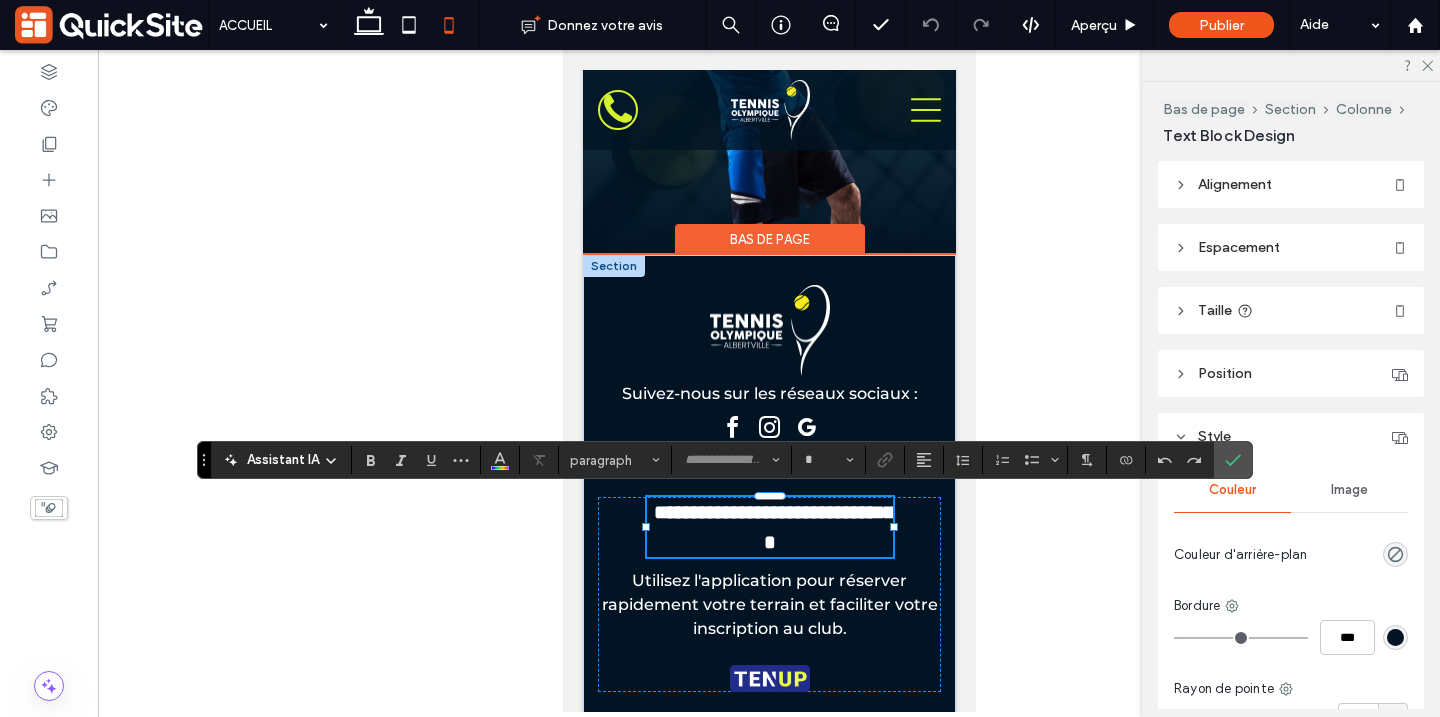 type on "**********" 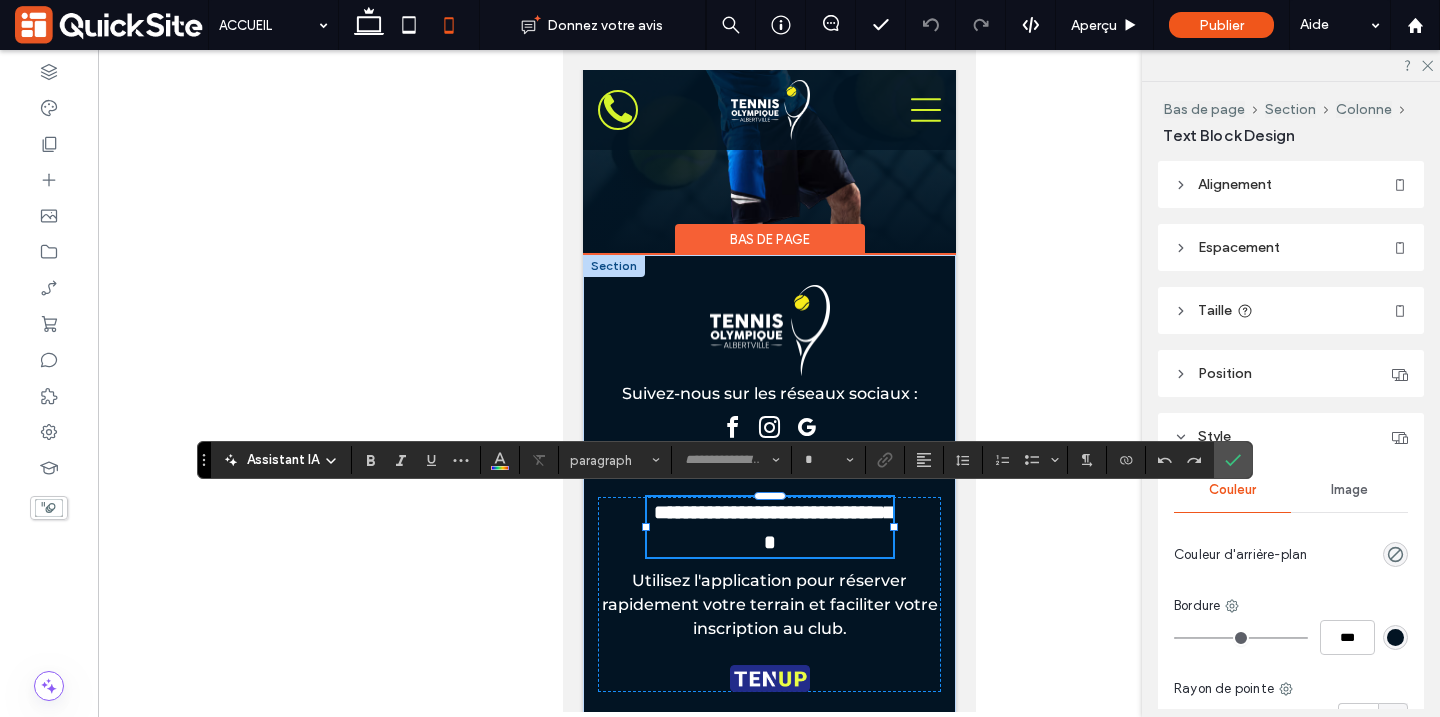 type on "**" 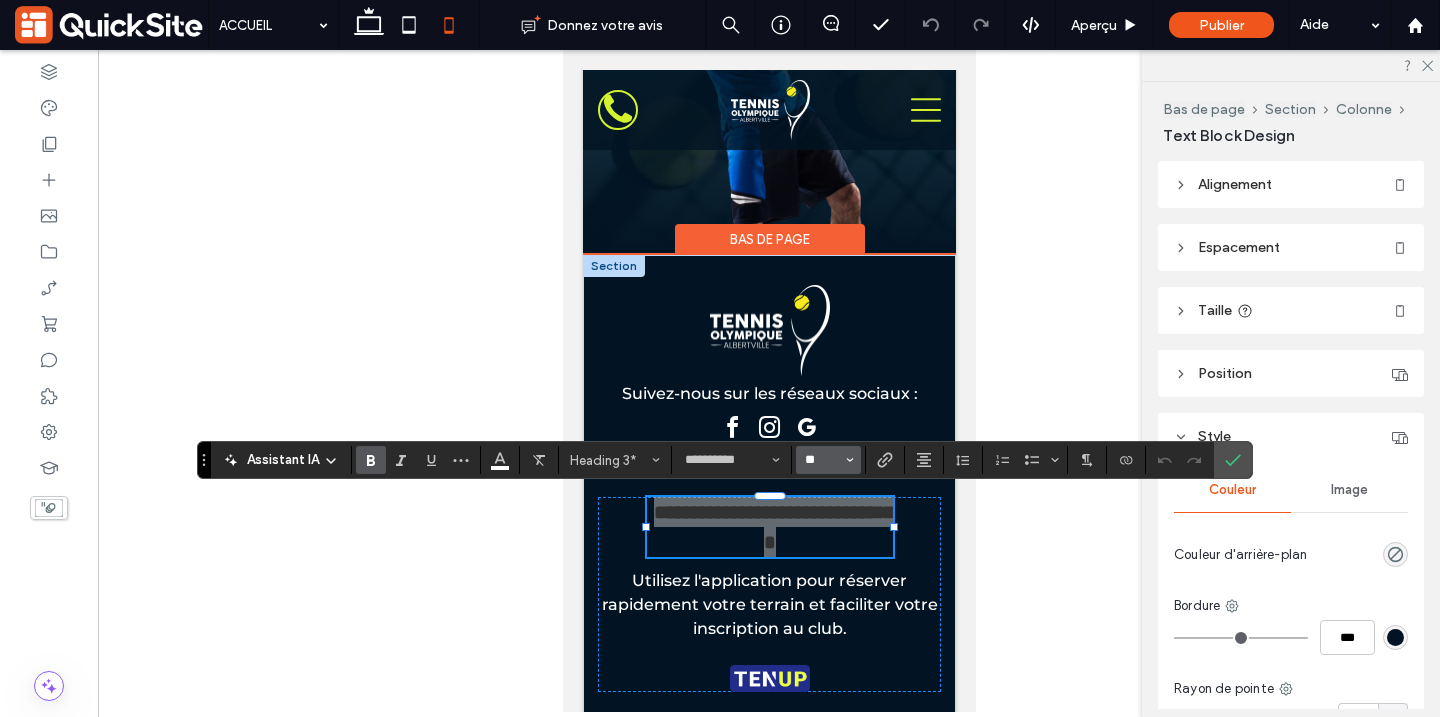click on "**" at bounding box center (822, 460) 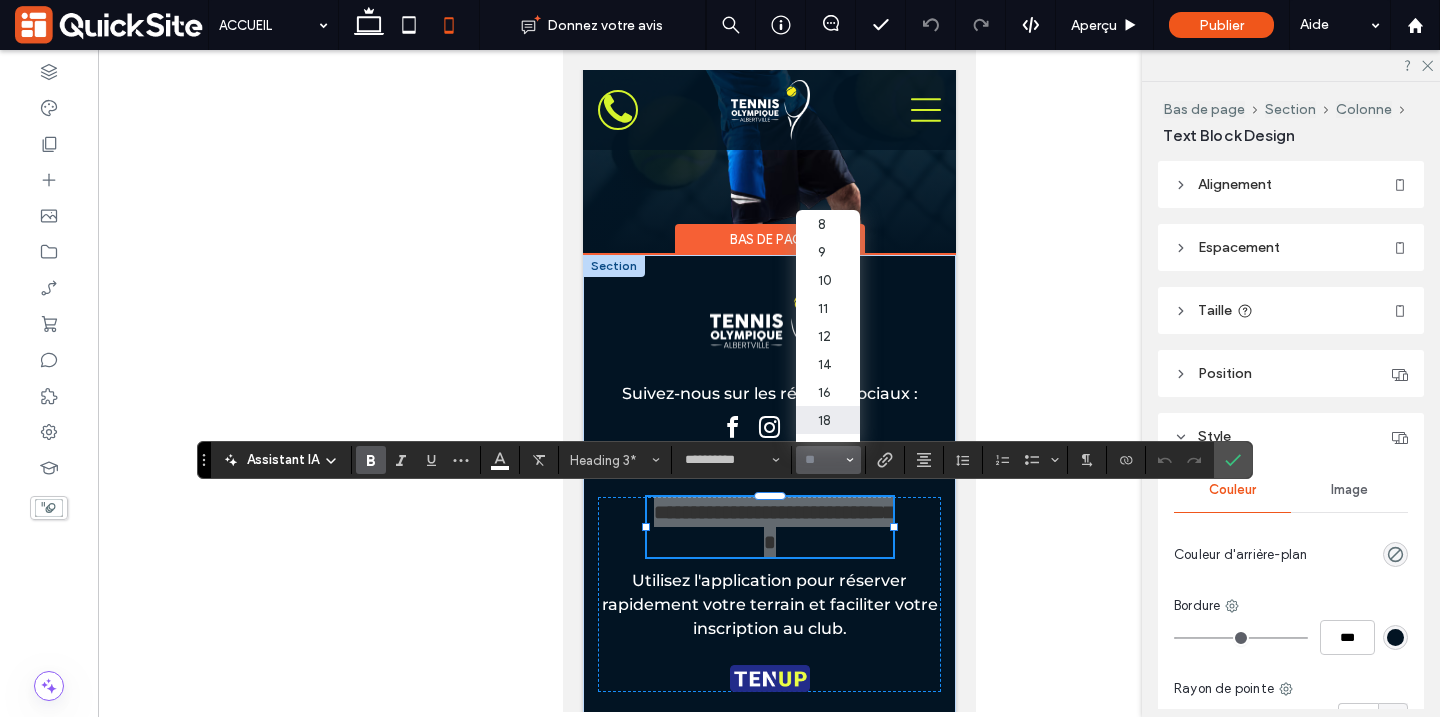 click on "18" at bounding box center (828, 420) 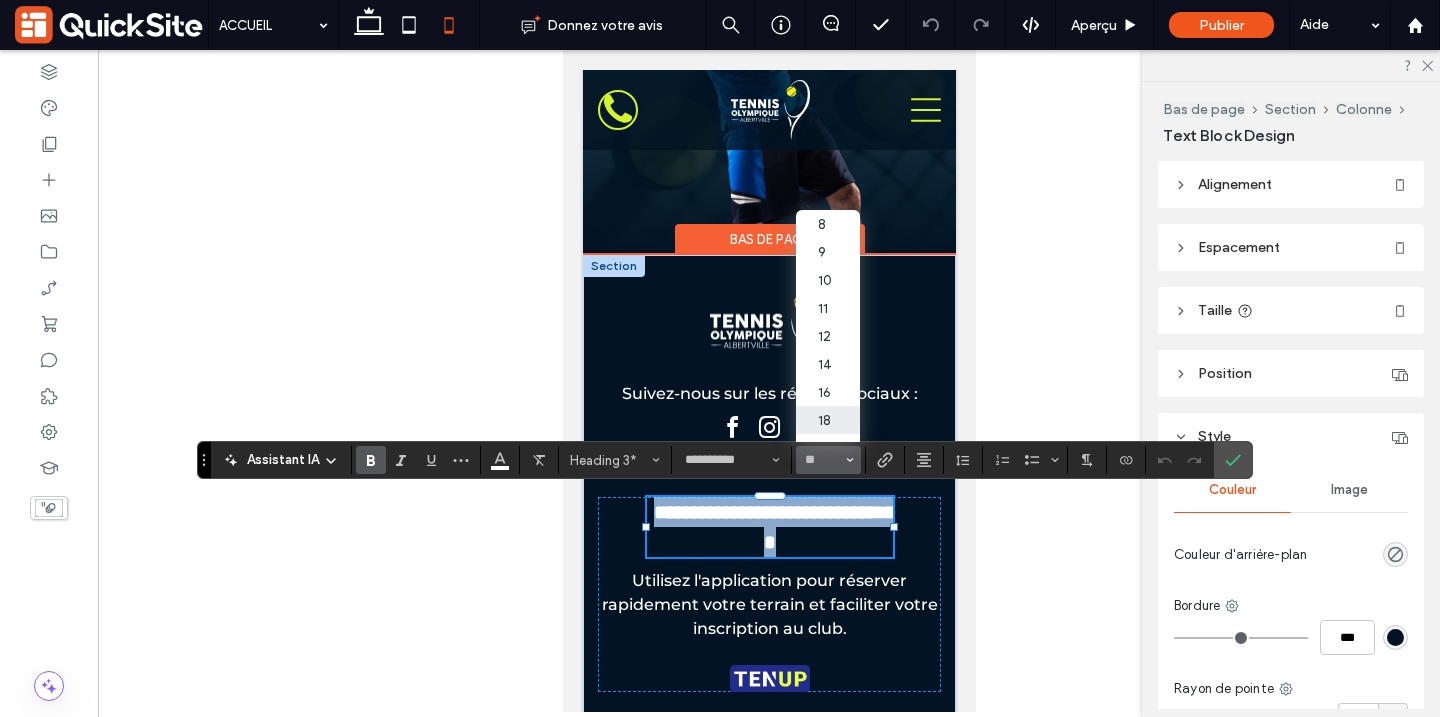 type on "**" 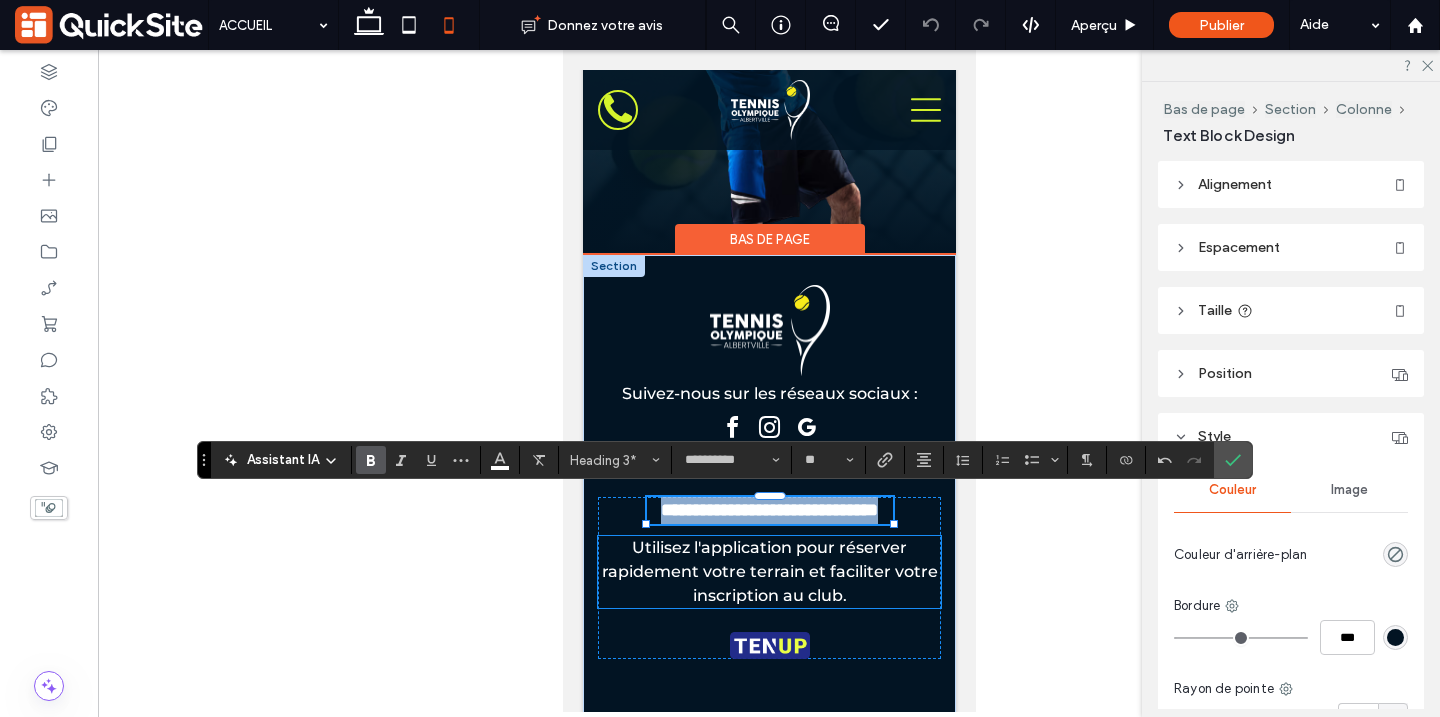 click on "Utilisez l'application pour réserver rapidement votre terrain et faciliter votre inscription au club." at bounding box center [769, 571] 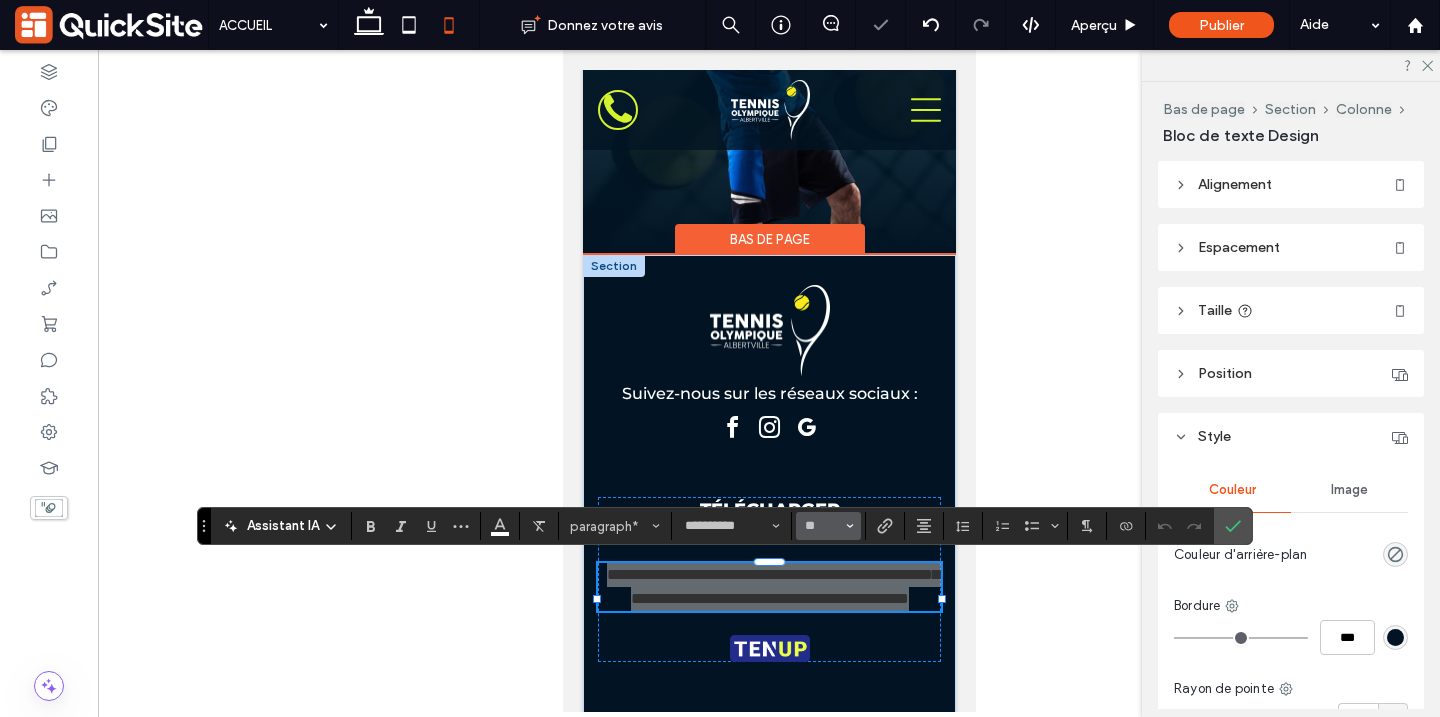 click on "**" at bounding box center (828, 526) 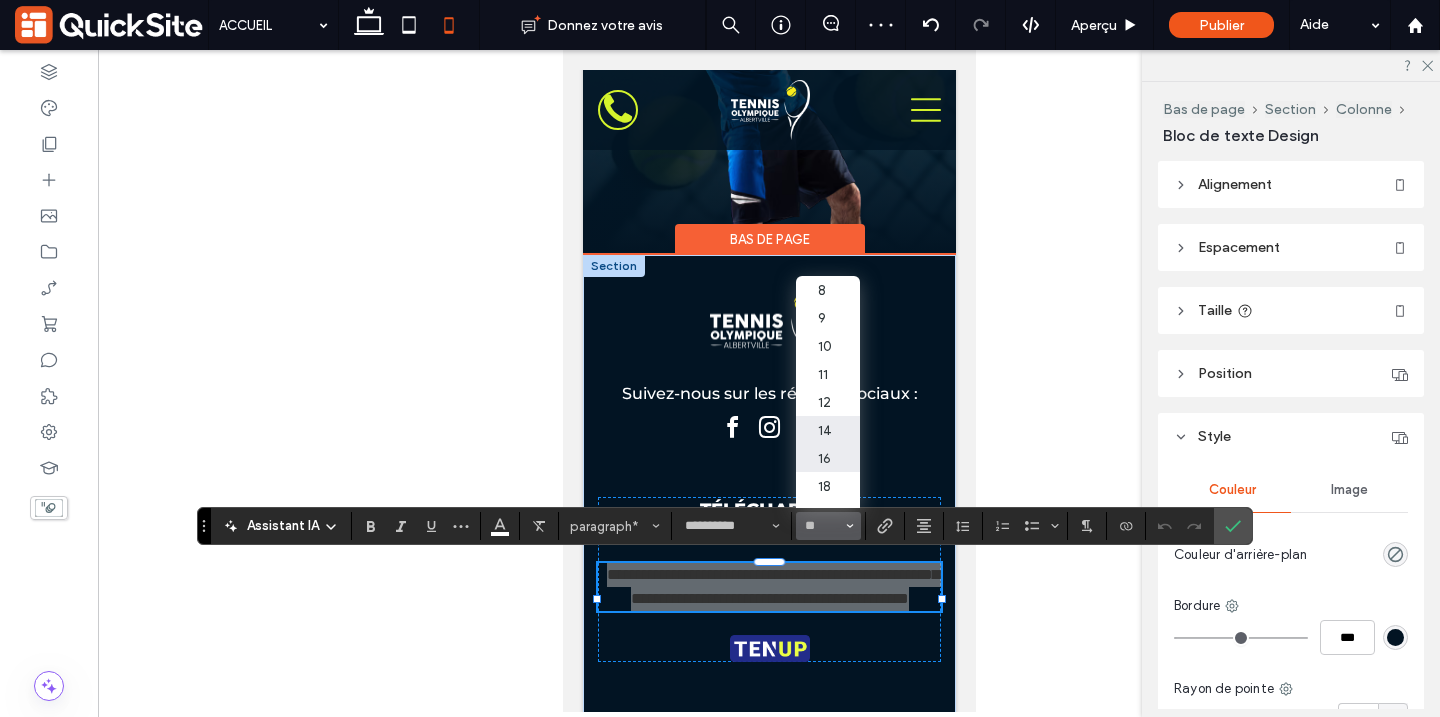 click on "14" at bounding box center [828, 430] 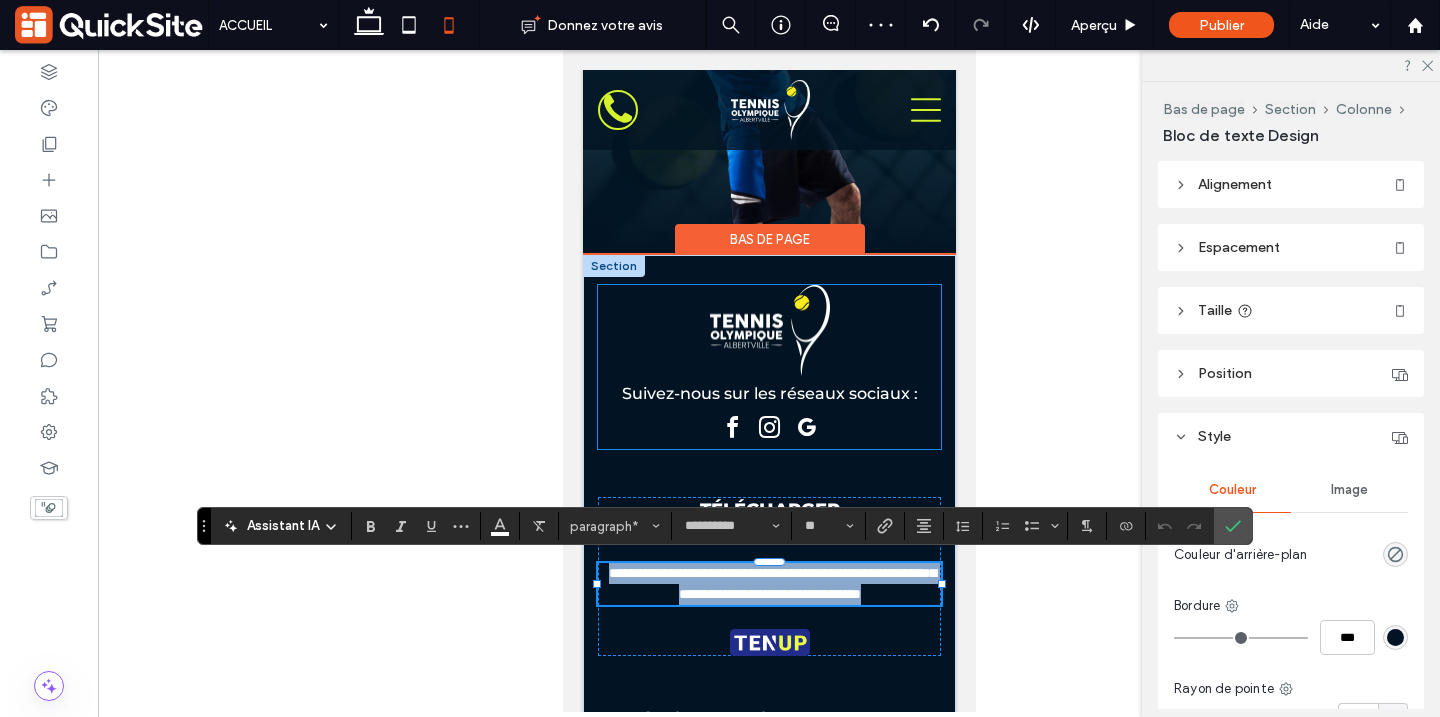 type on "**" 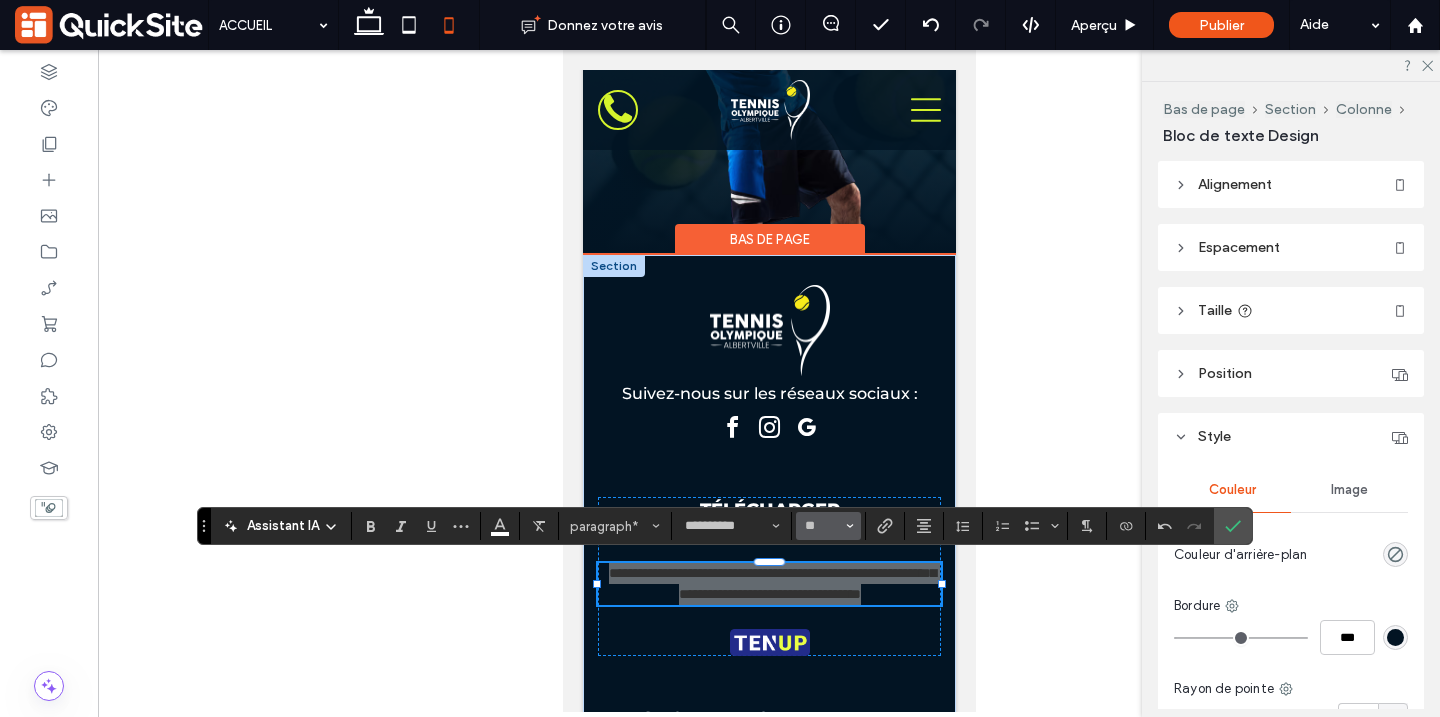 click on "**" at bounding box center [822, 526] 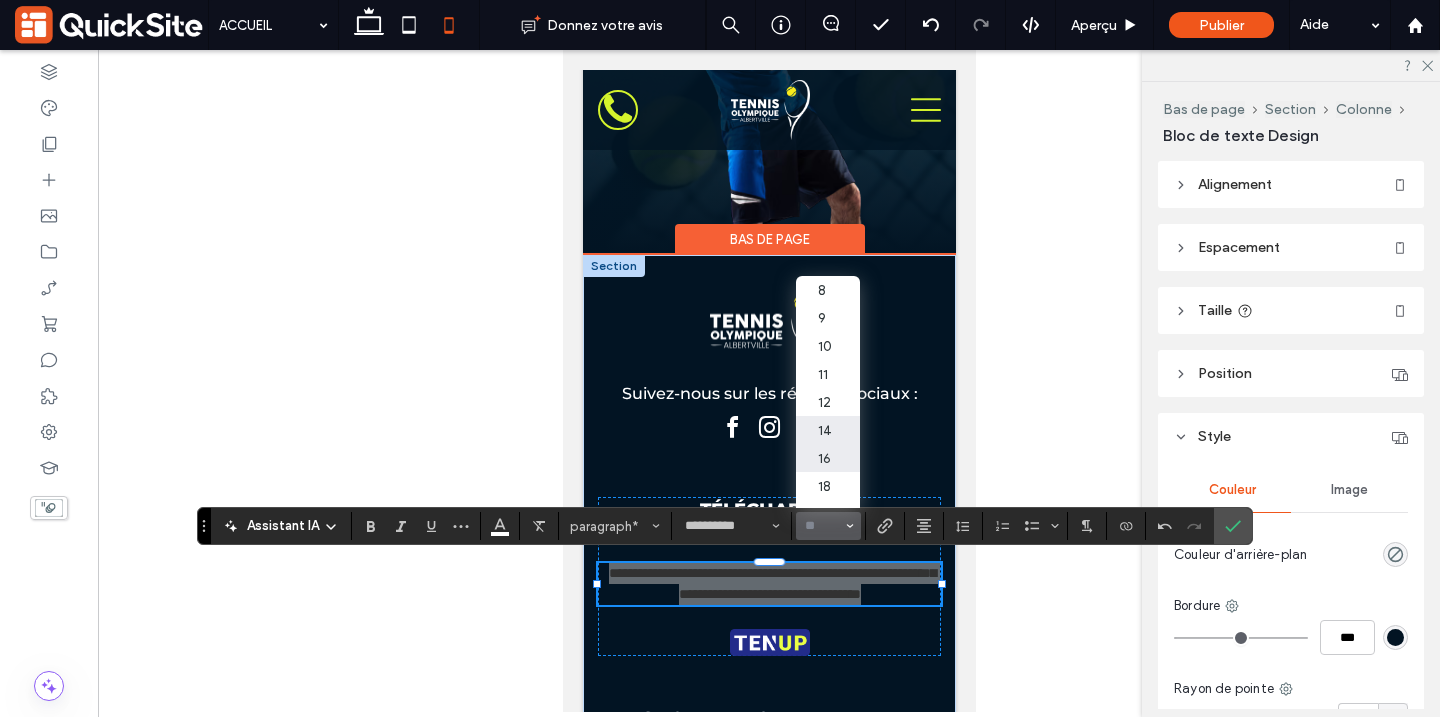 click on "16" at bounding box center (828, 458) 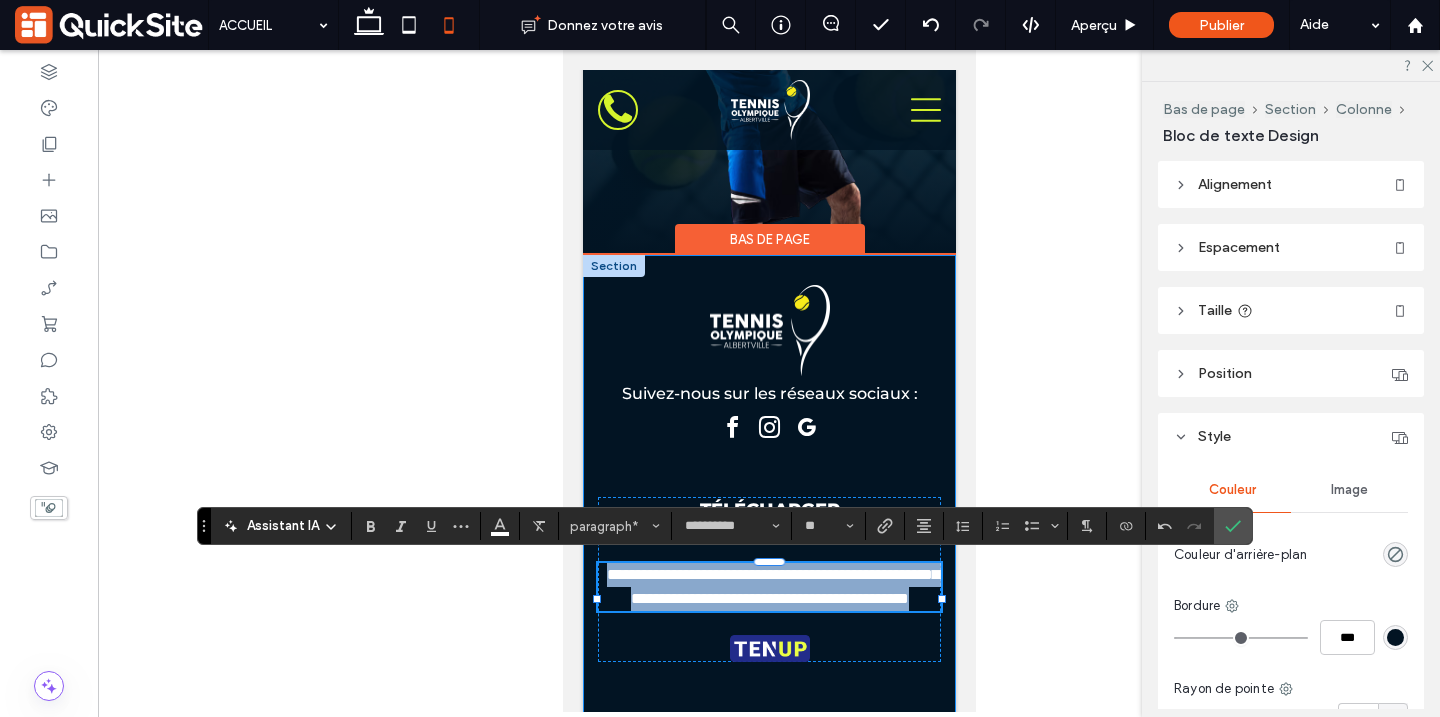 type on "**" 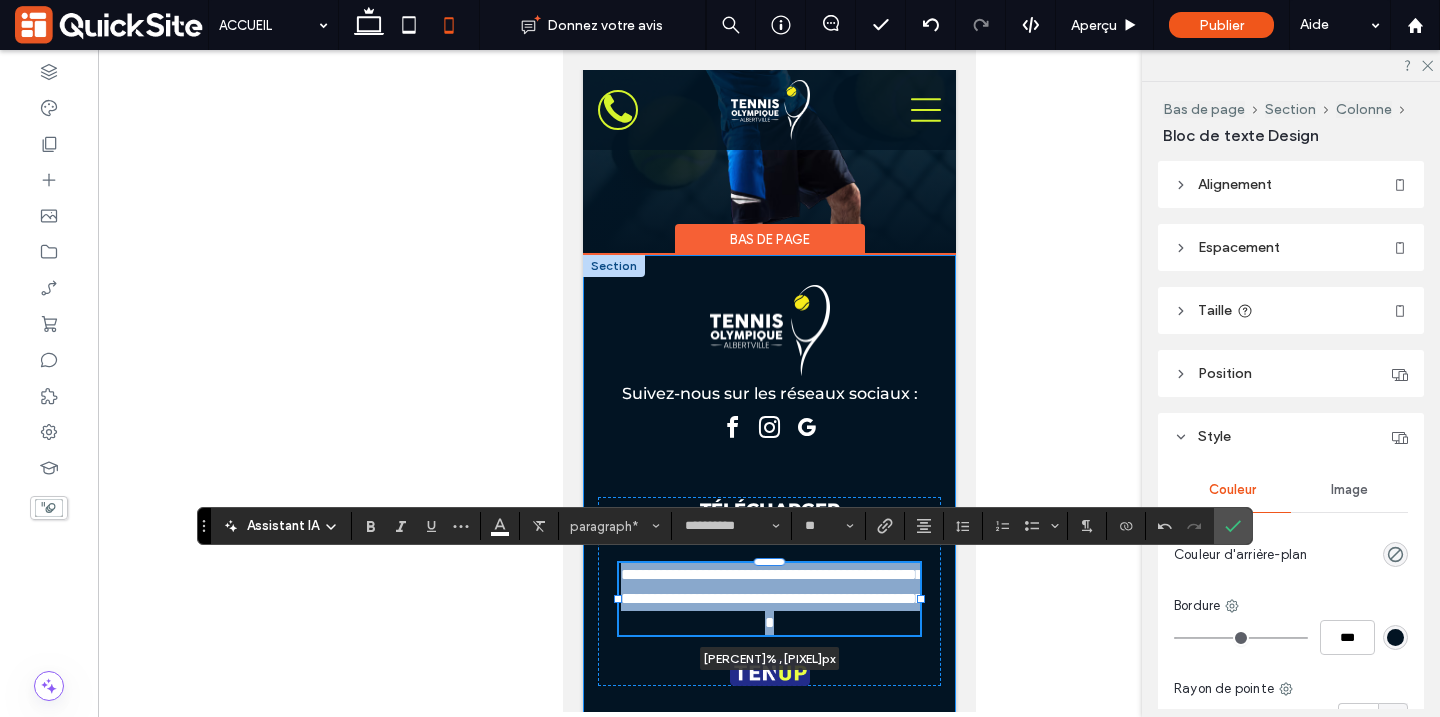drag, startPoint x: 941, startPoint y: 596, endPoint x: 917, endPoint y: 597, distance: 24.020824 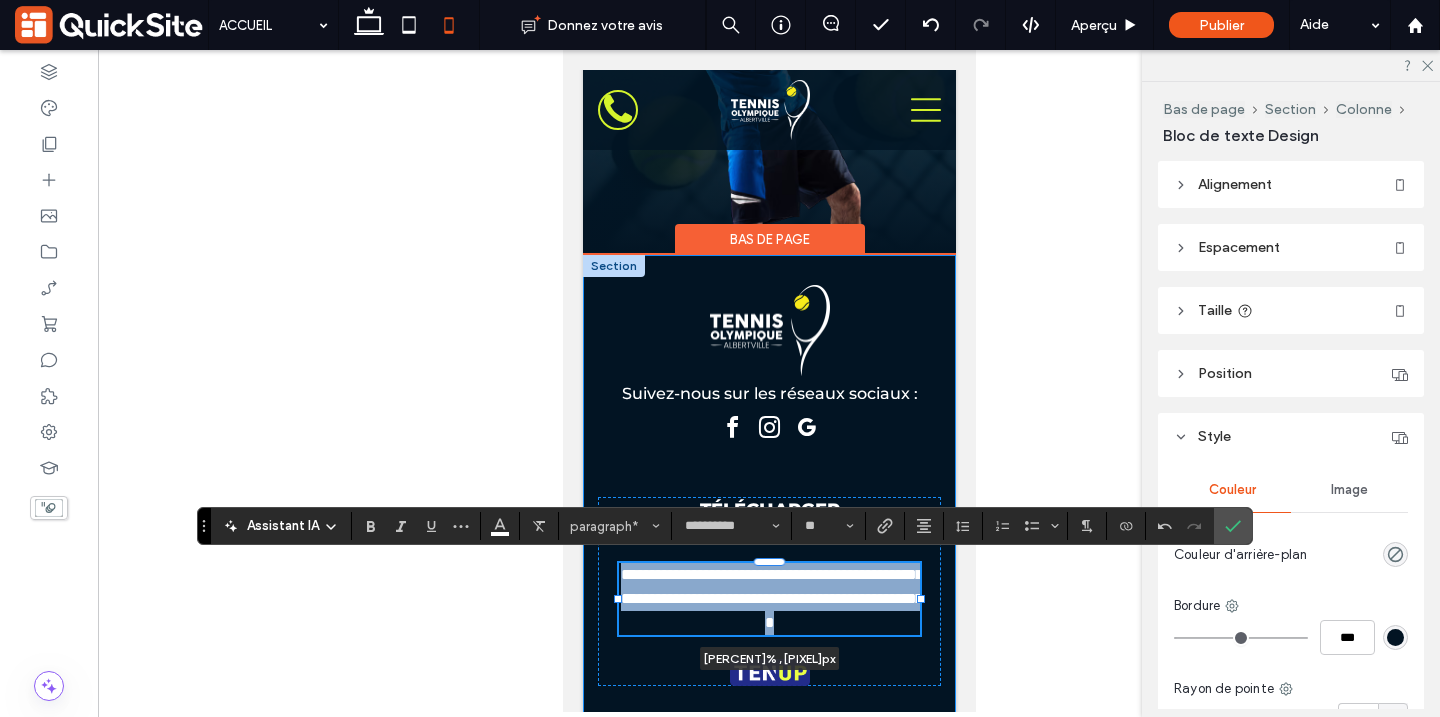 click at bounding box center (920, 599) 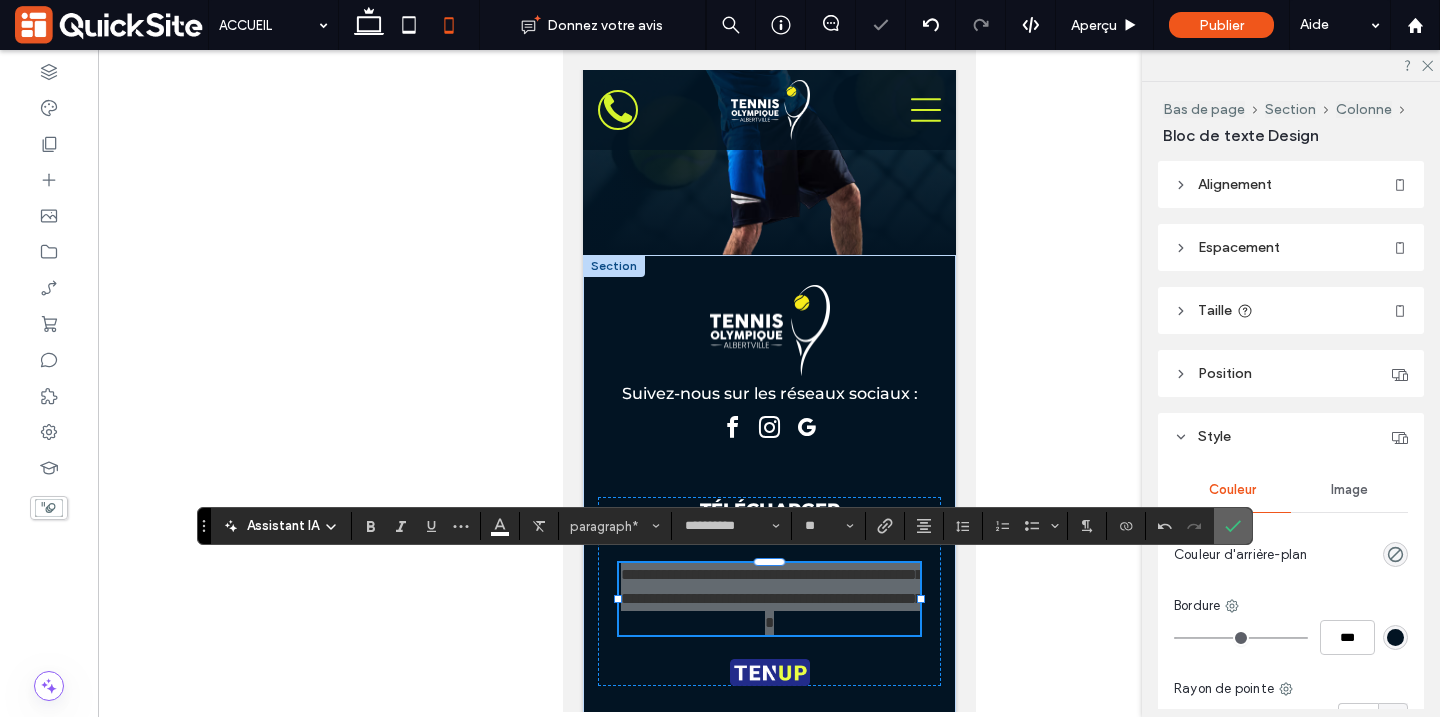 click 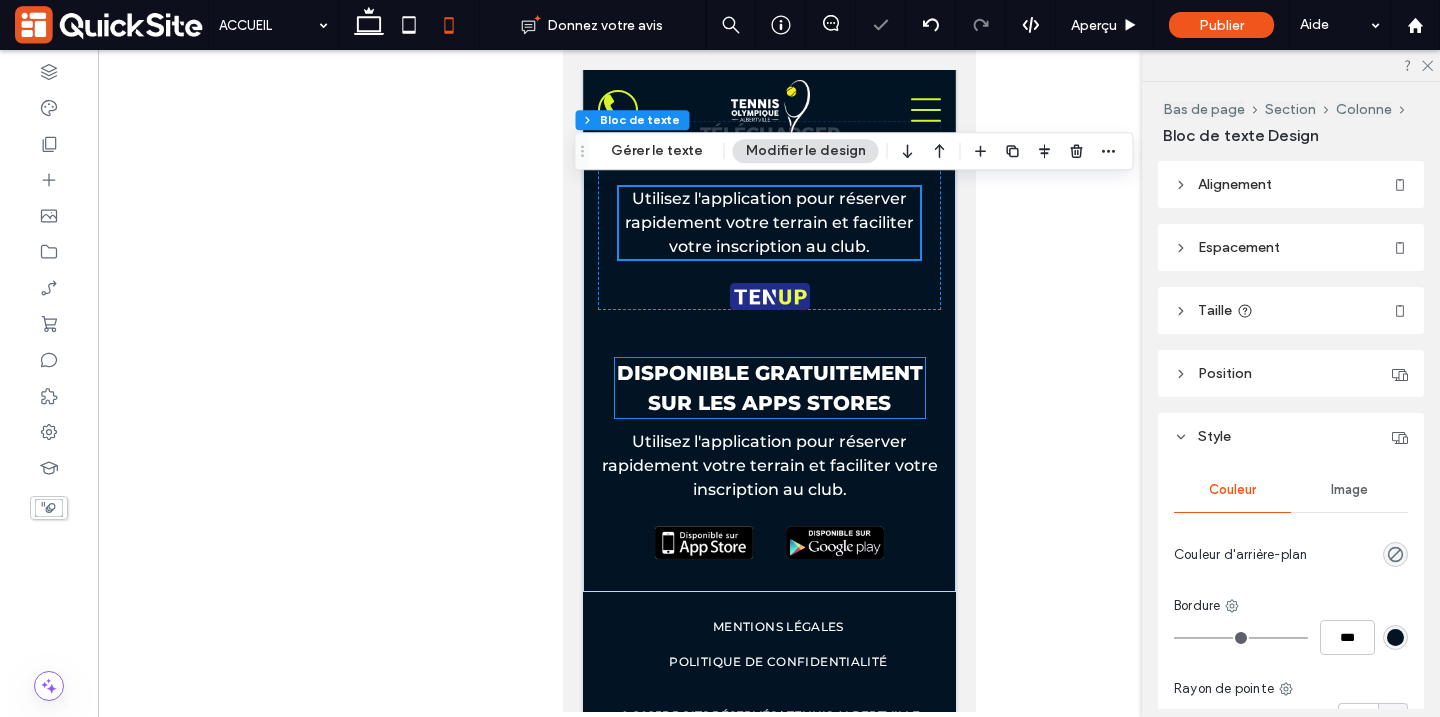 scroll, scrollTop: 9560, scrollLeft: 0, axis: vertical 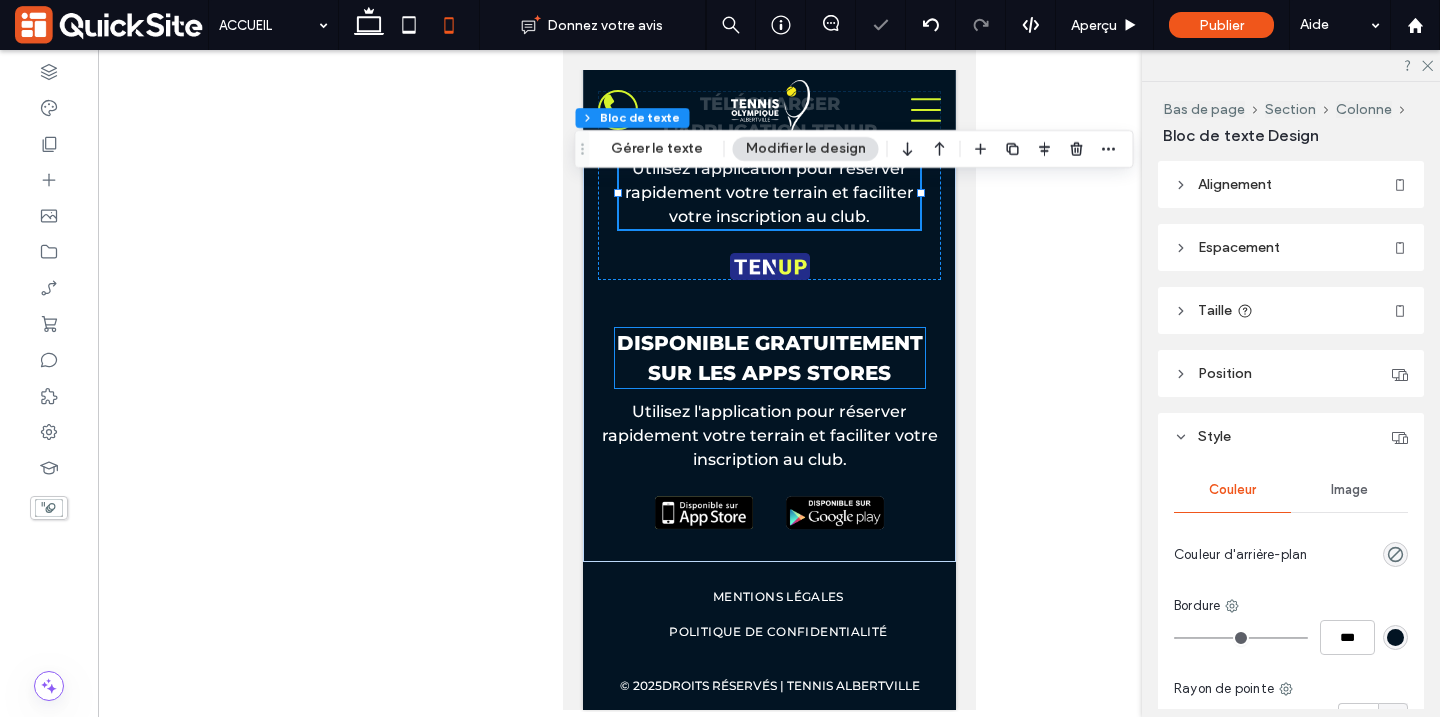 click on "DISPONIBLE GRATUITEMENT SUR LES APPS STORES" at bounding box center (769, 358) 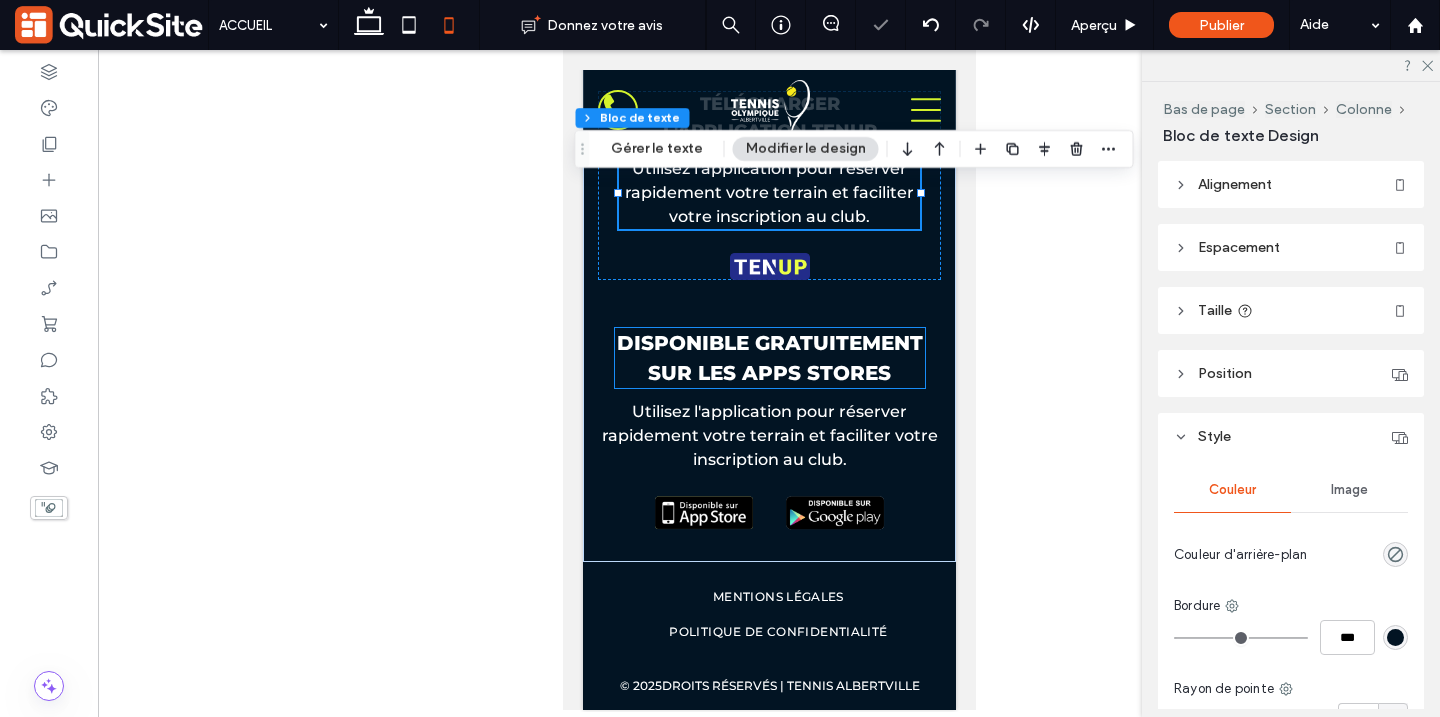 click on "DISPONIBLE GRATUITEMENT SUR LES APPS STORES" at bounding box center (769, 358) 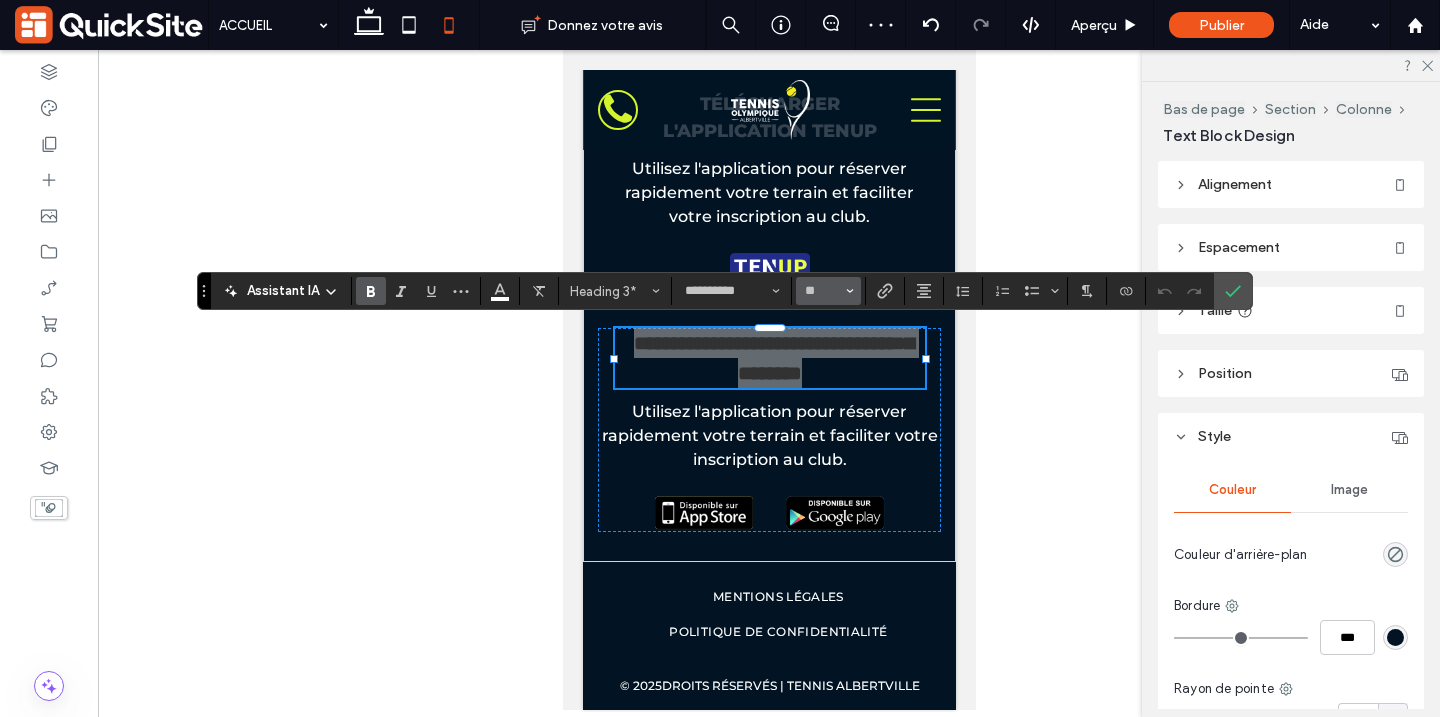 click on "**" at bounding box center (828, 291) 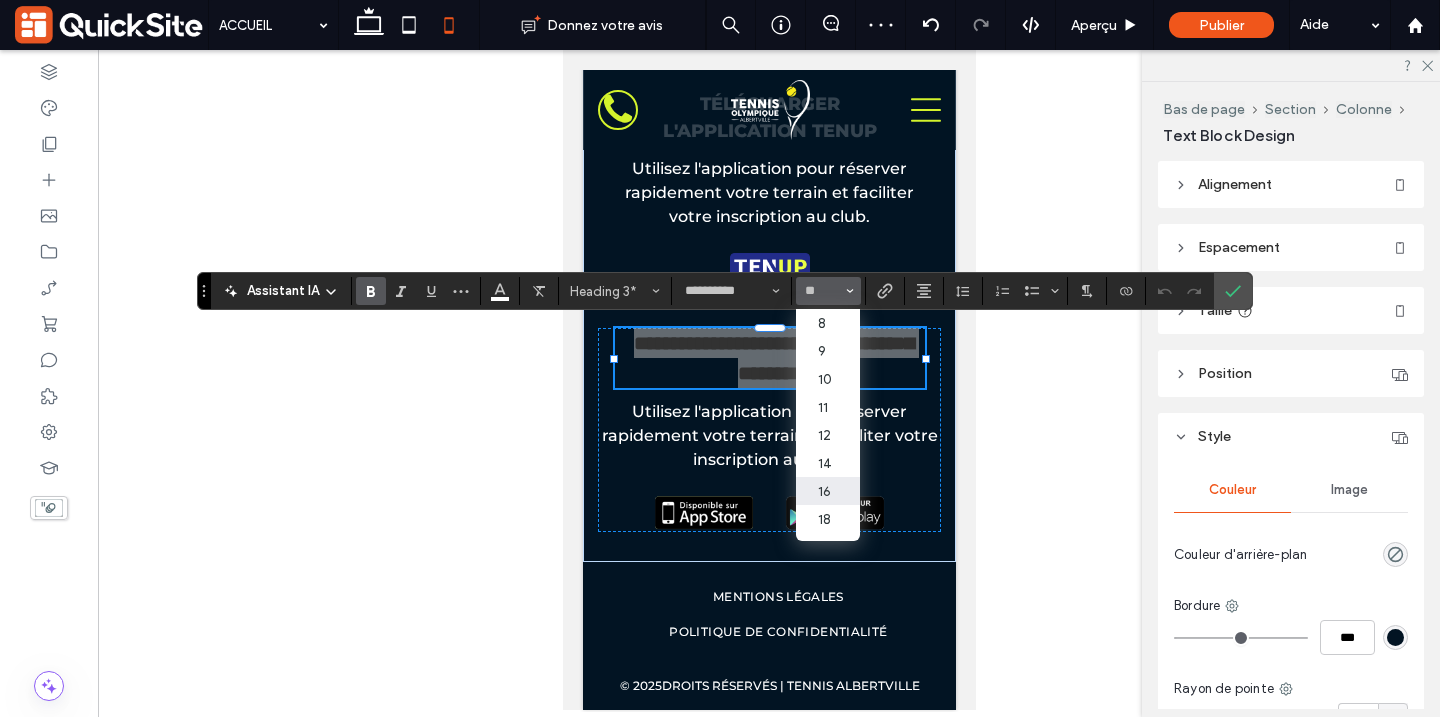 drag, startPoint x: 829, startPoint y: 495, endPoint x: 266, endPoint y: 446, distance: 565.1283 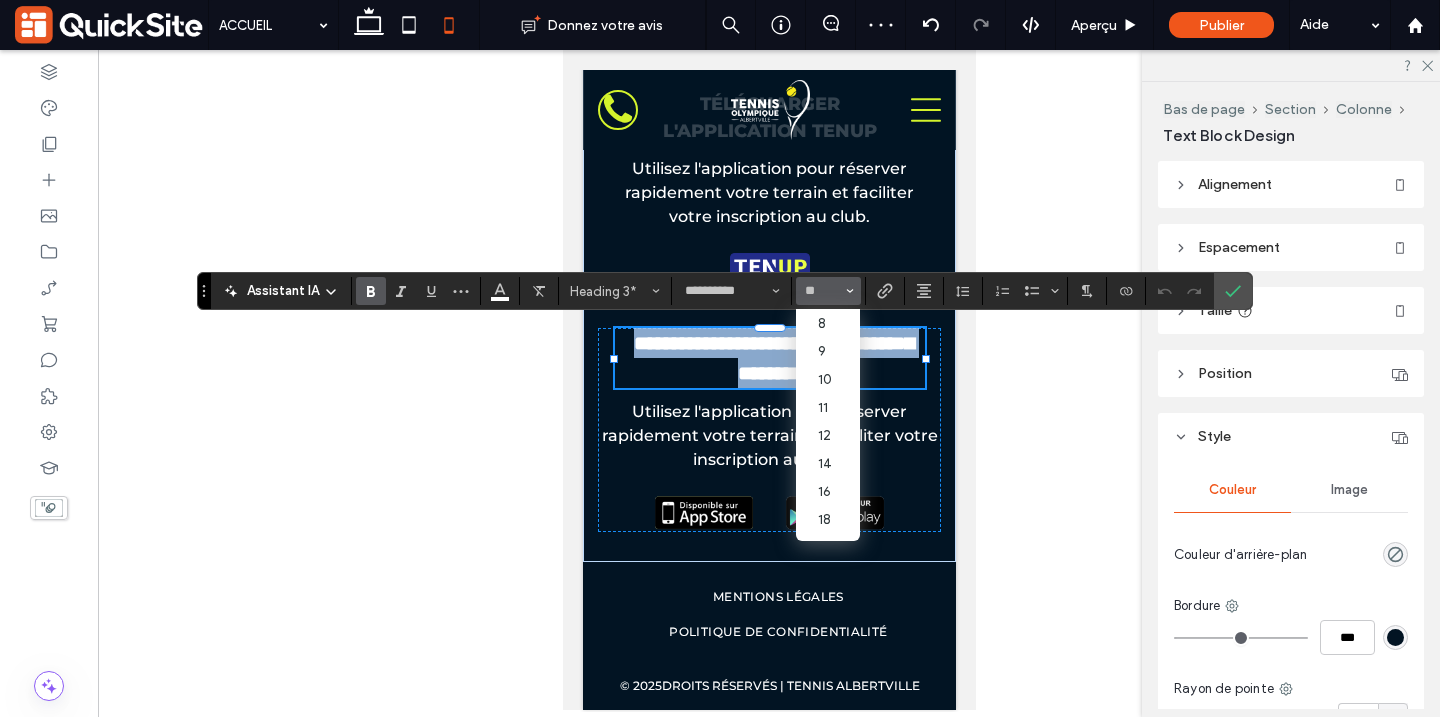 type on "**" 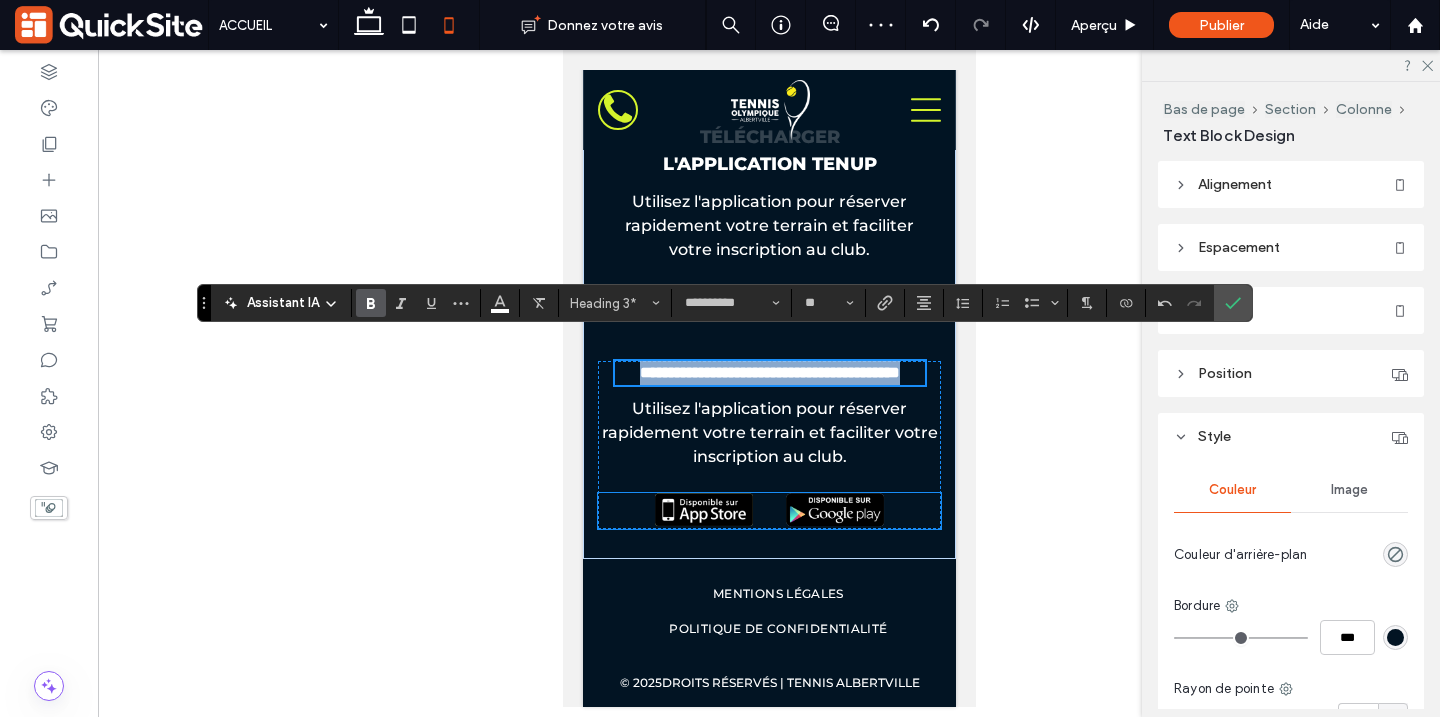 scroll, scrollTop: 9548, scrollLeft: 0, axis: vertical 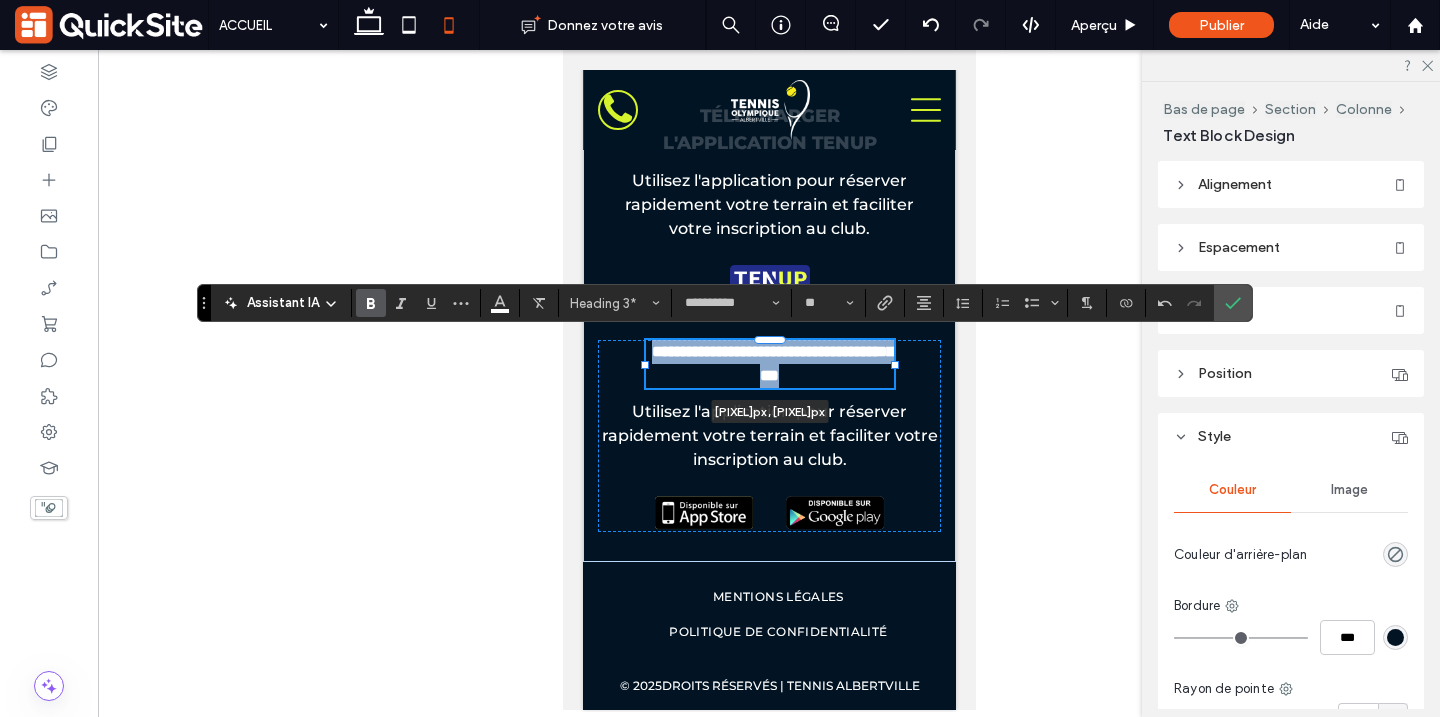 drag, startPoint x: 921, startPoint y: 363, endPoint x: 890, endPoint y: 364, distance: 31.016125 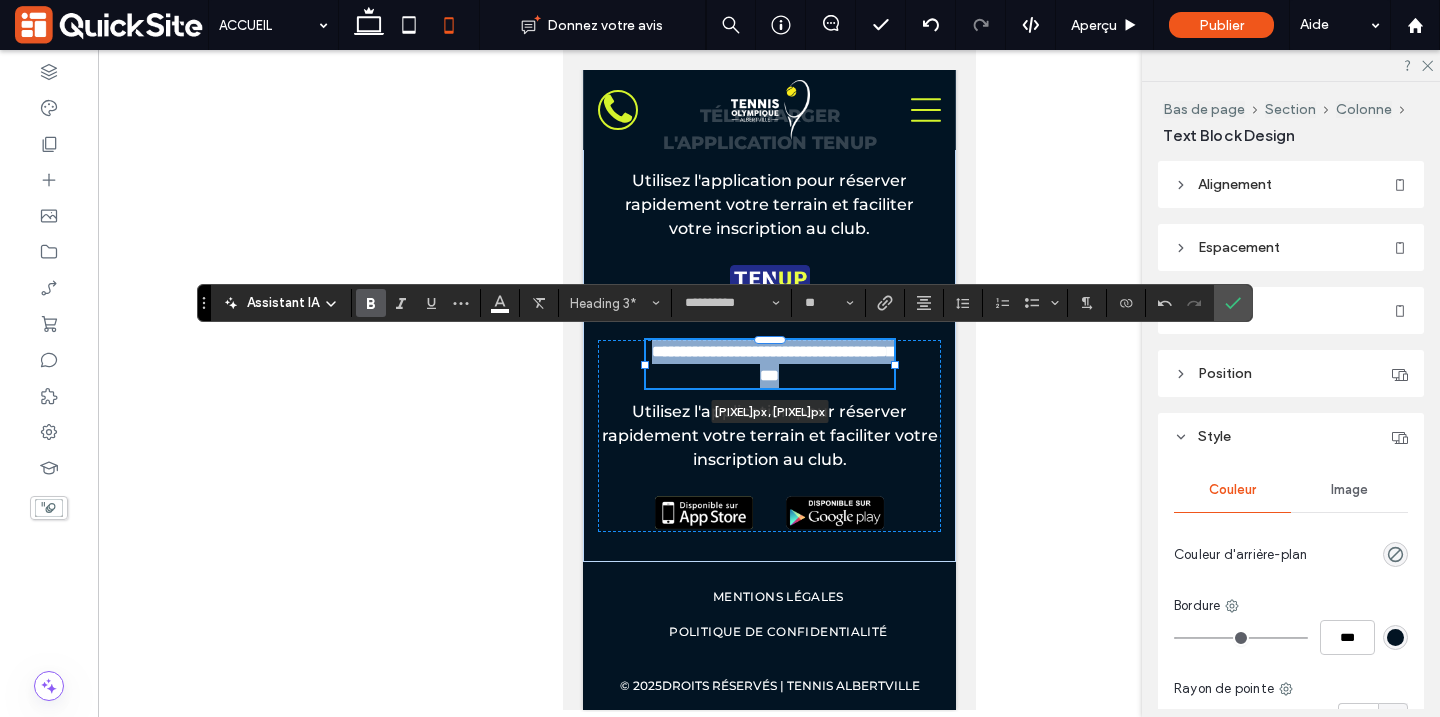 click at bounding box center (894, 365) 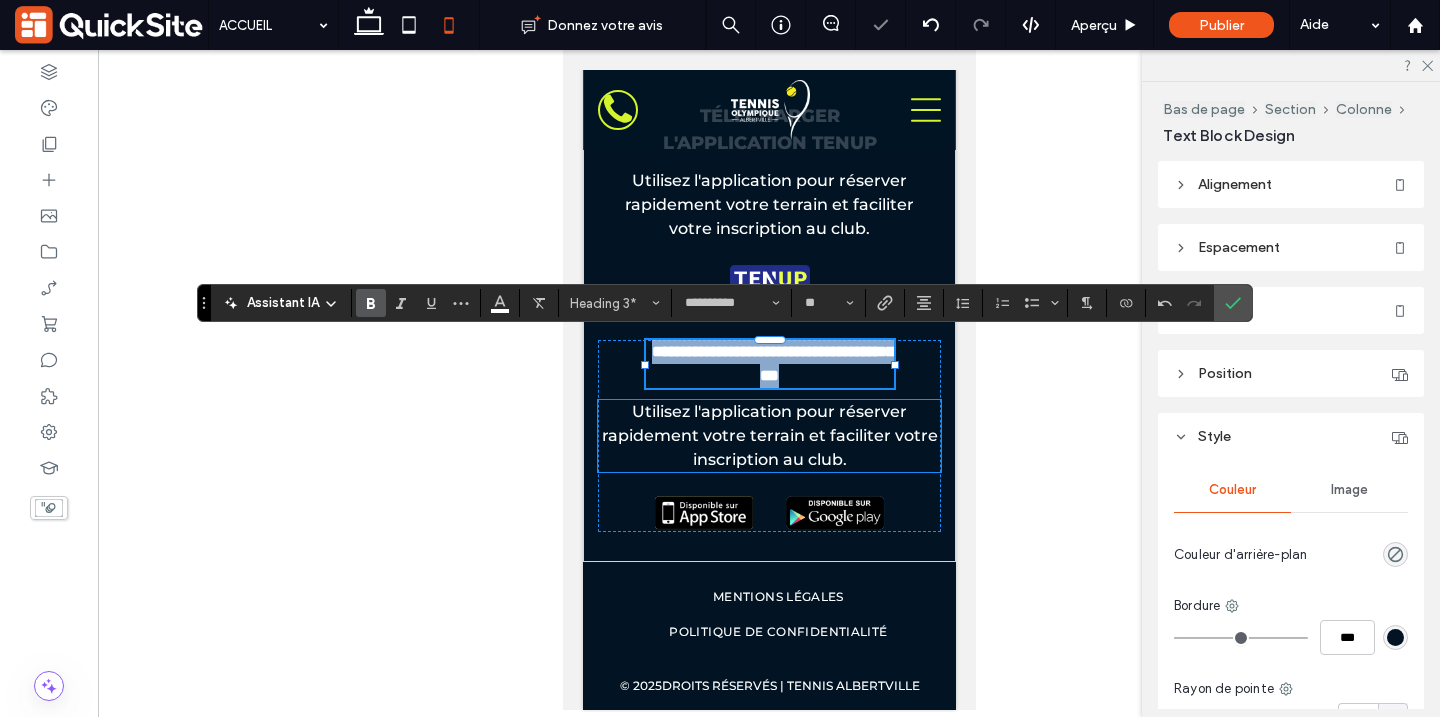 click on "Utilisez l'application pour réserver rapidement votre terrain et faciliter votre inscription au club." at bounding box center [769, 435] 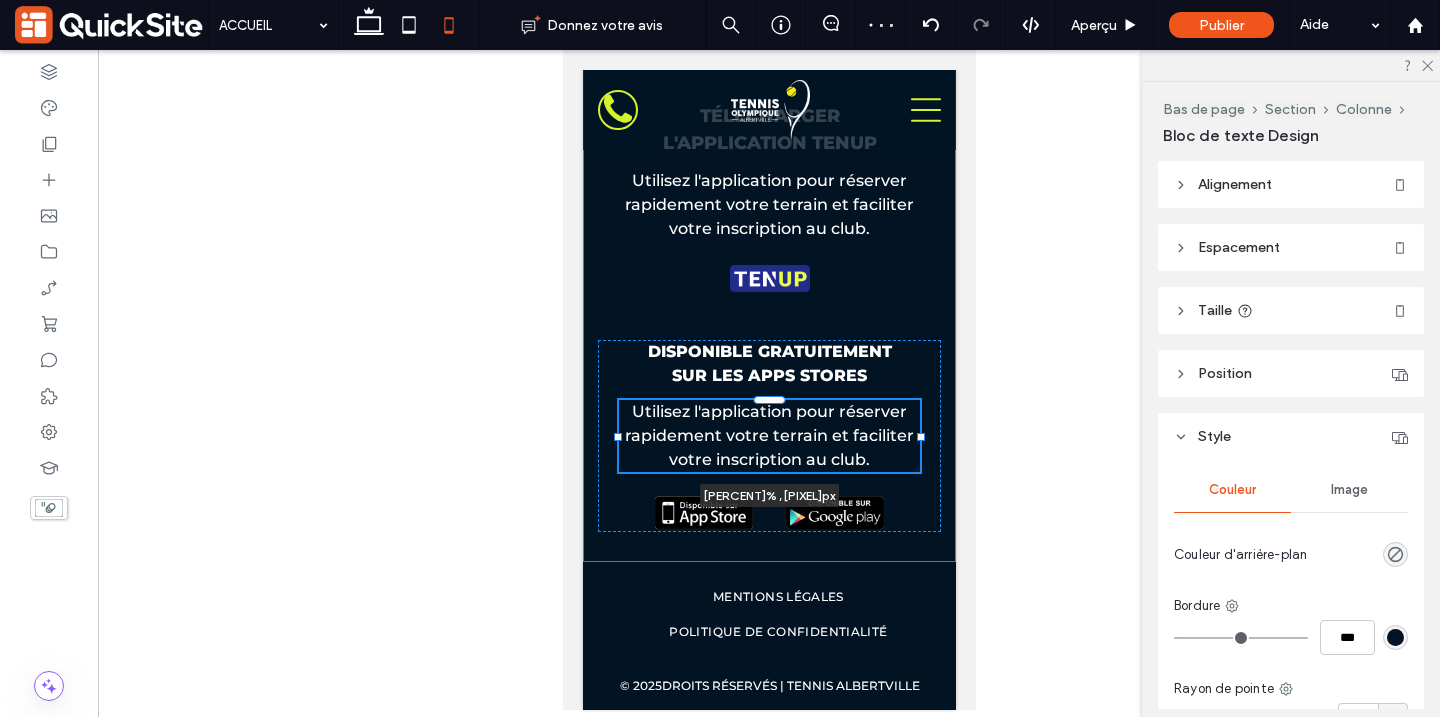drag, startPoint x: 942, startPoint y: 437, endPoint x: 917, endPoint y: 436, distance: 25.019993 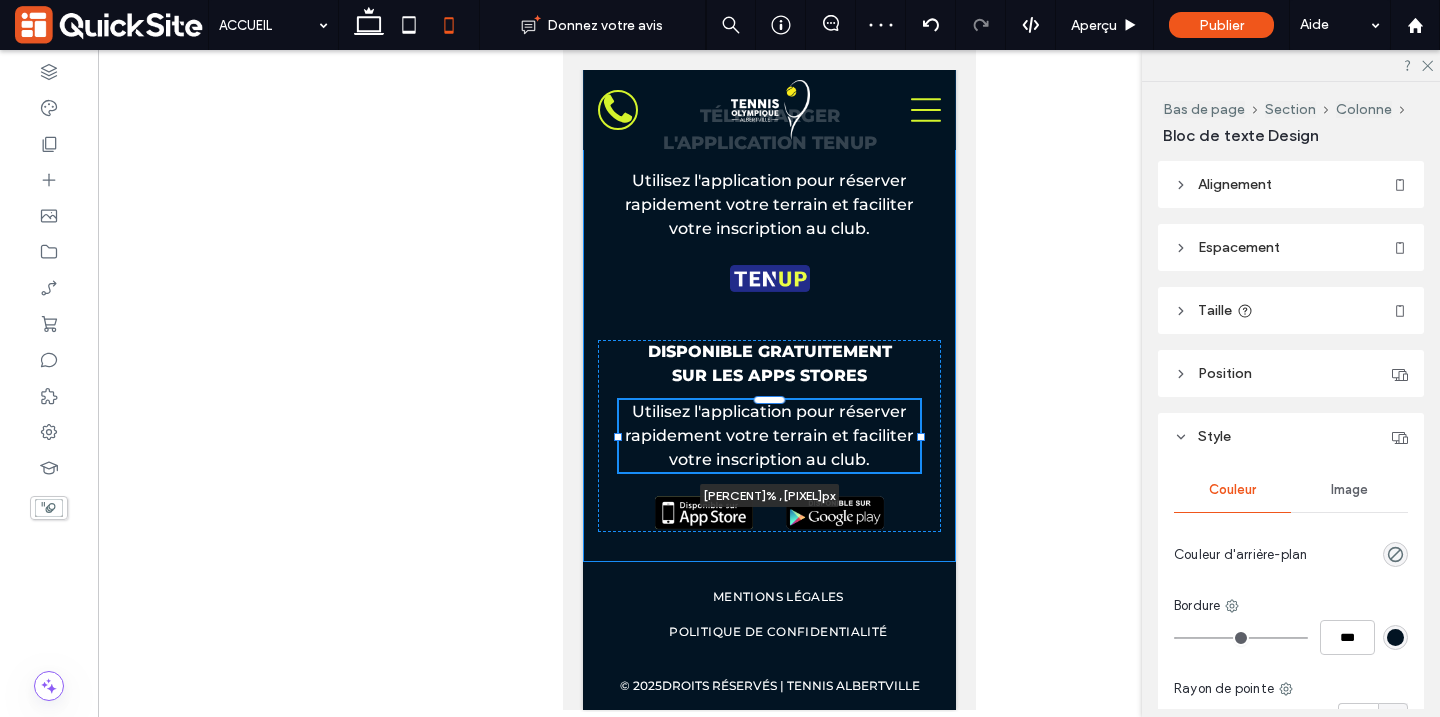 click at bounding box center (920, 437) 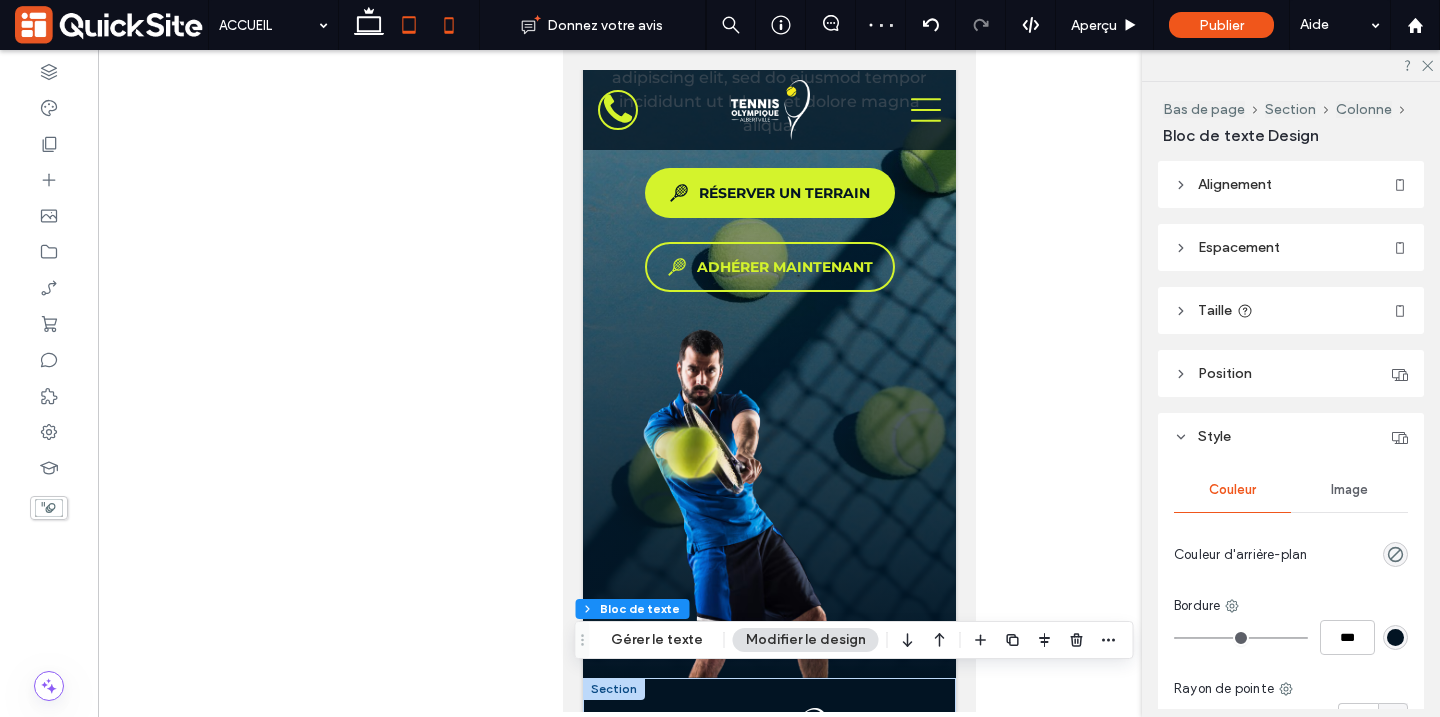 click 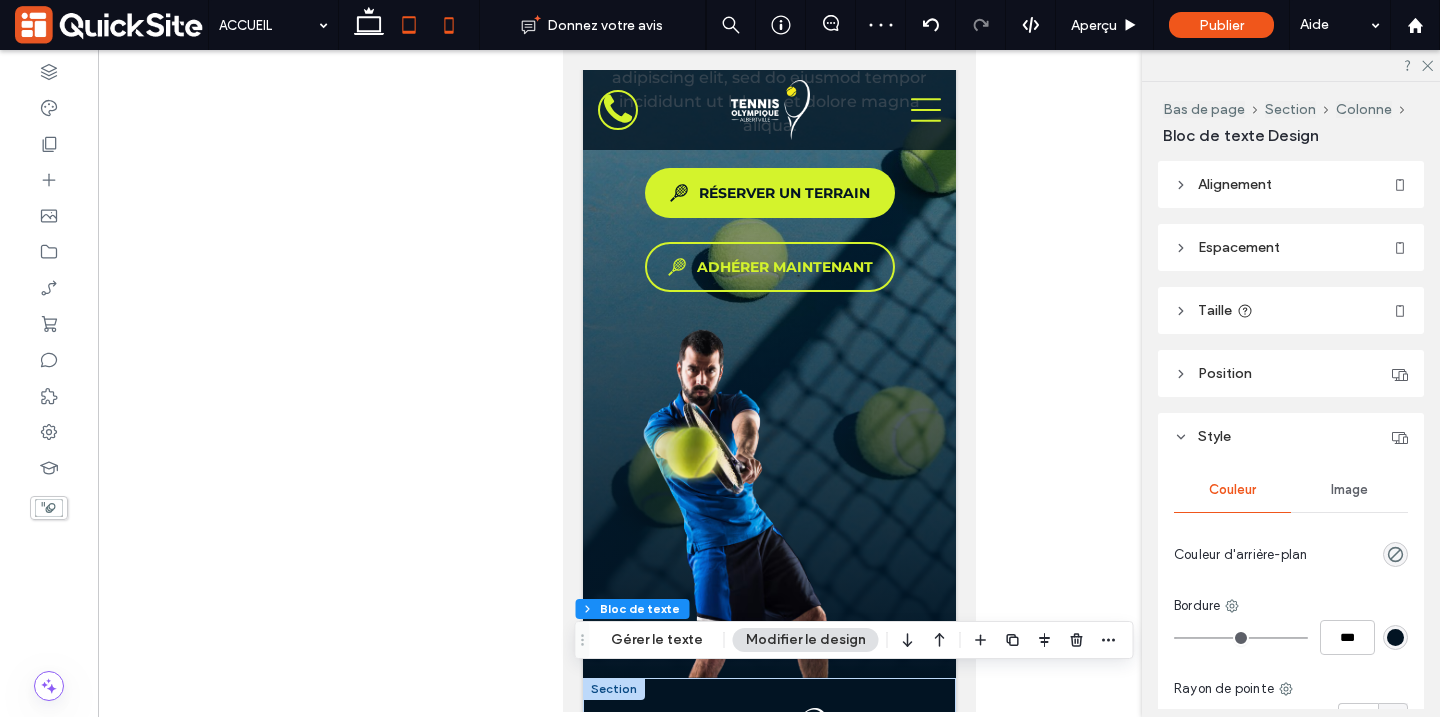 type on "***" 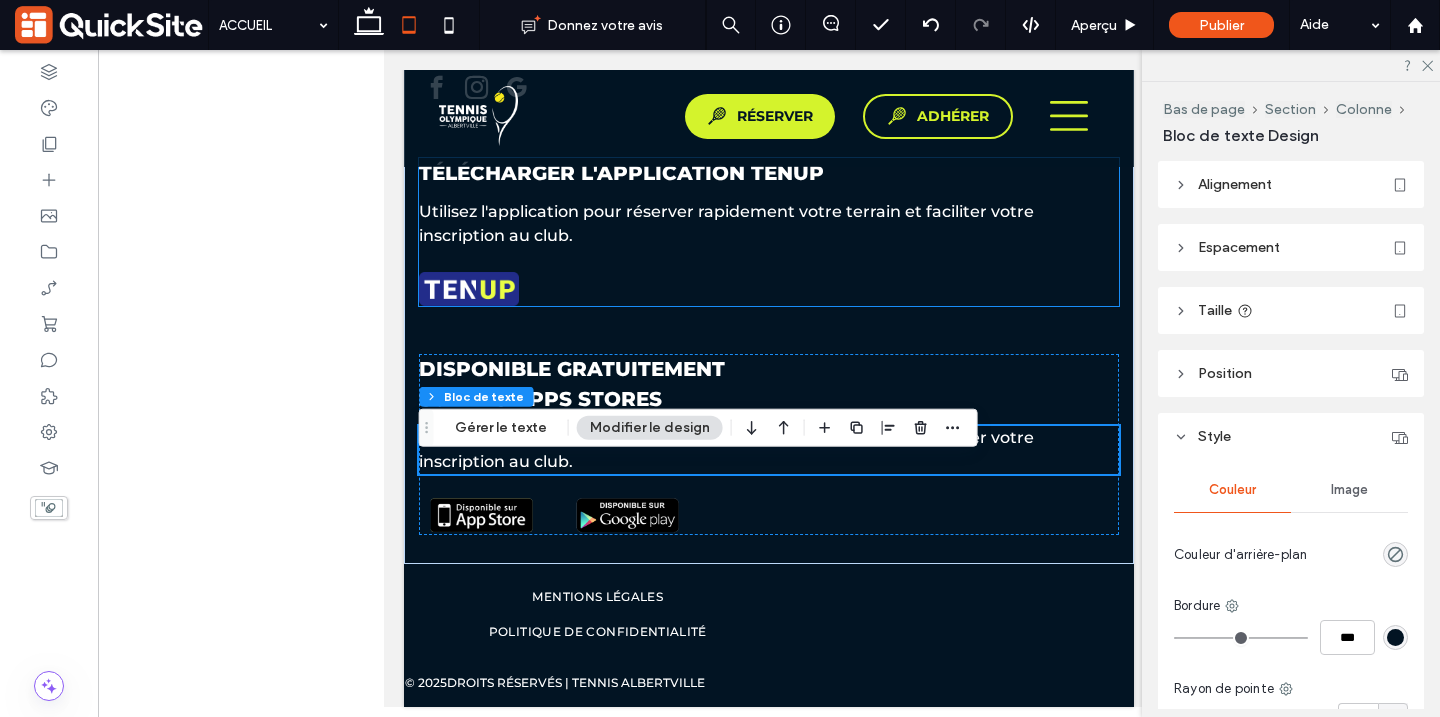 scroll, scrollTop: 7900, scrollLeft: 0, axis: vertical 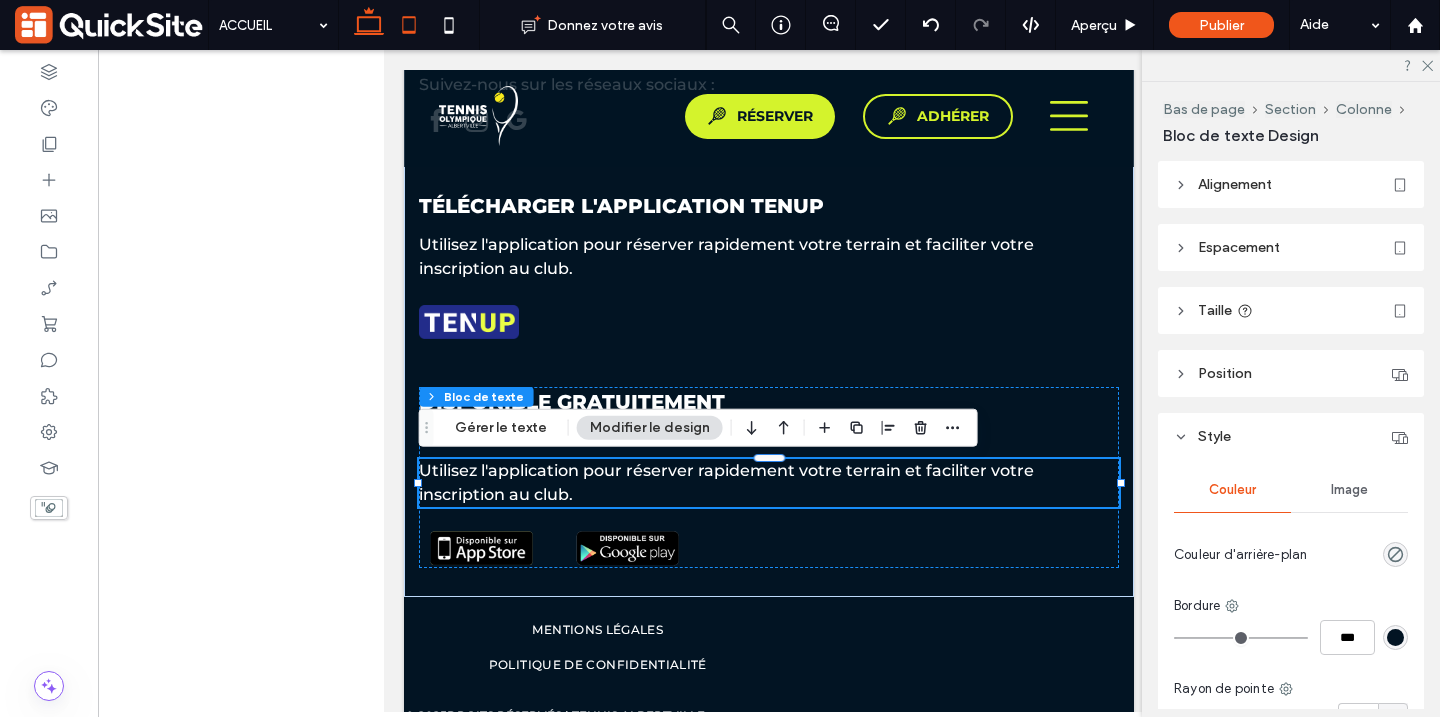 click 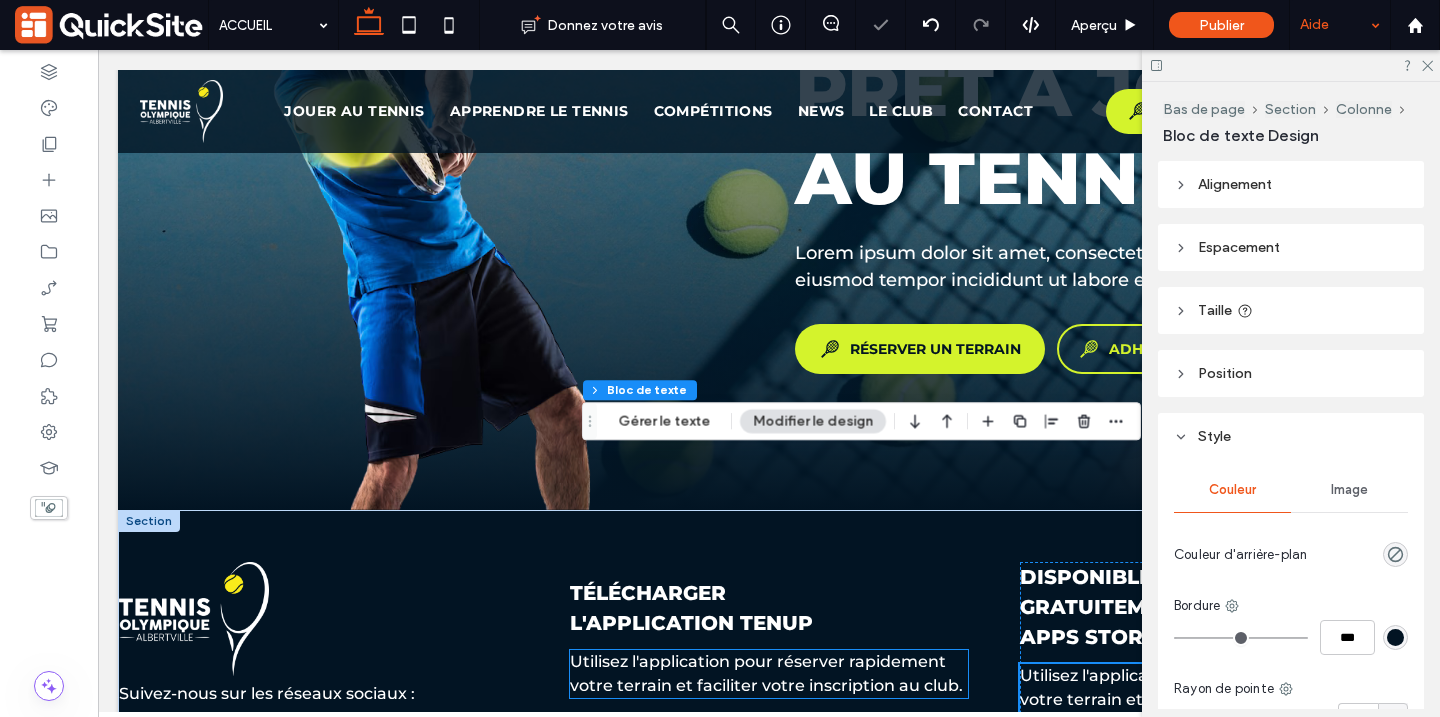 scroll, scrollTop: 6629, scrollLeft: 0, axis: vertical 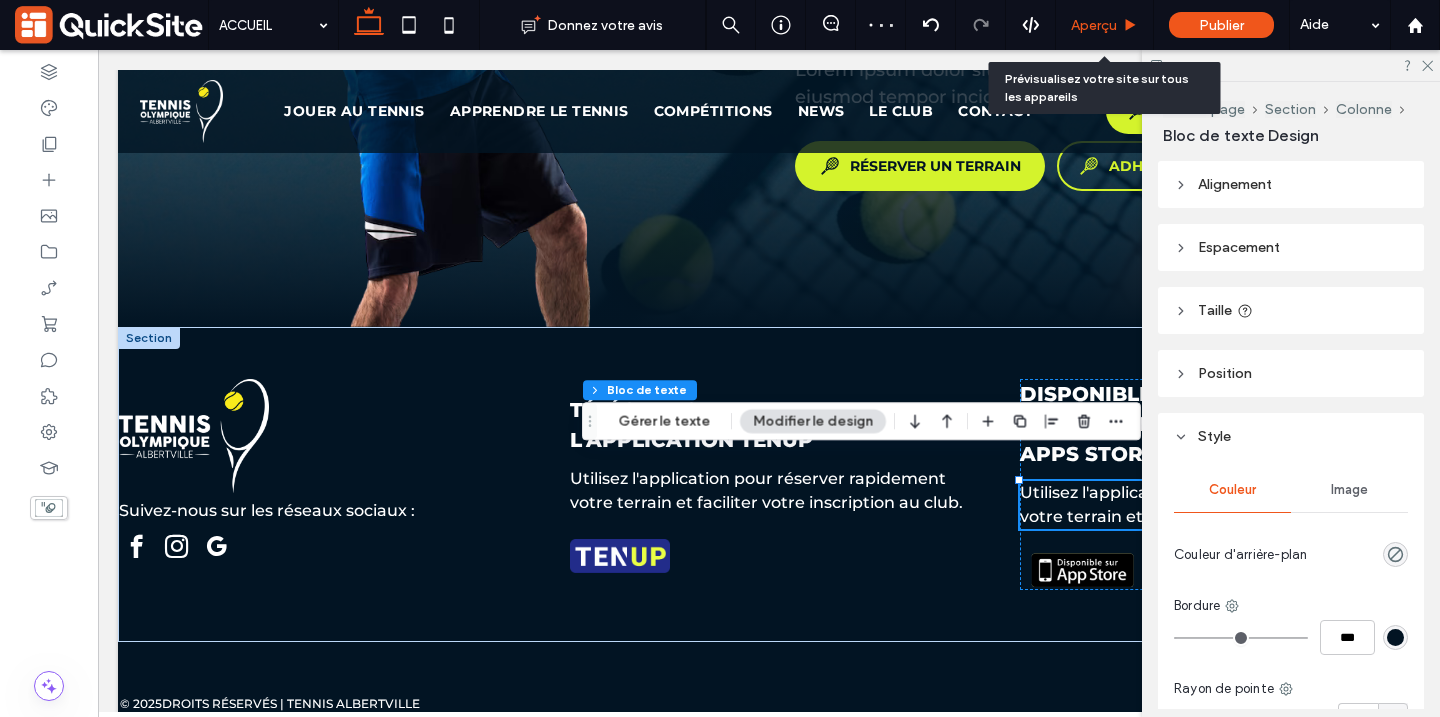 click on "Aperçu" at bounding box center (1094, 25) 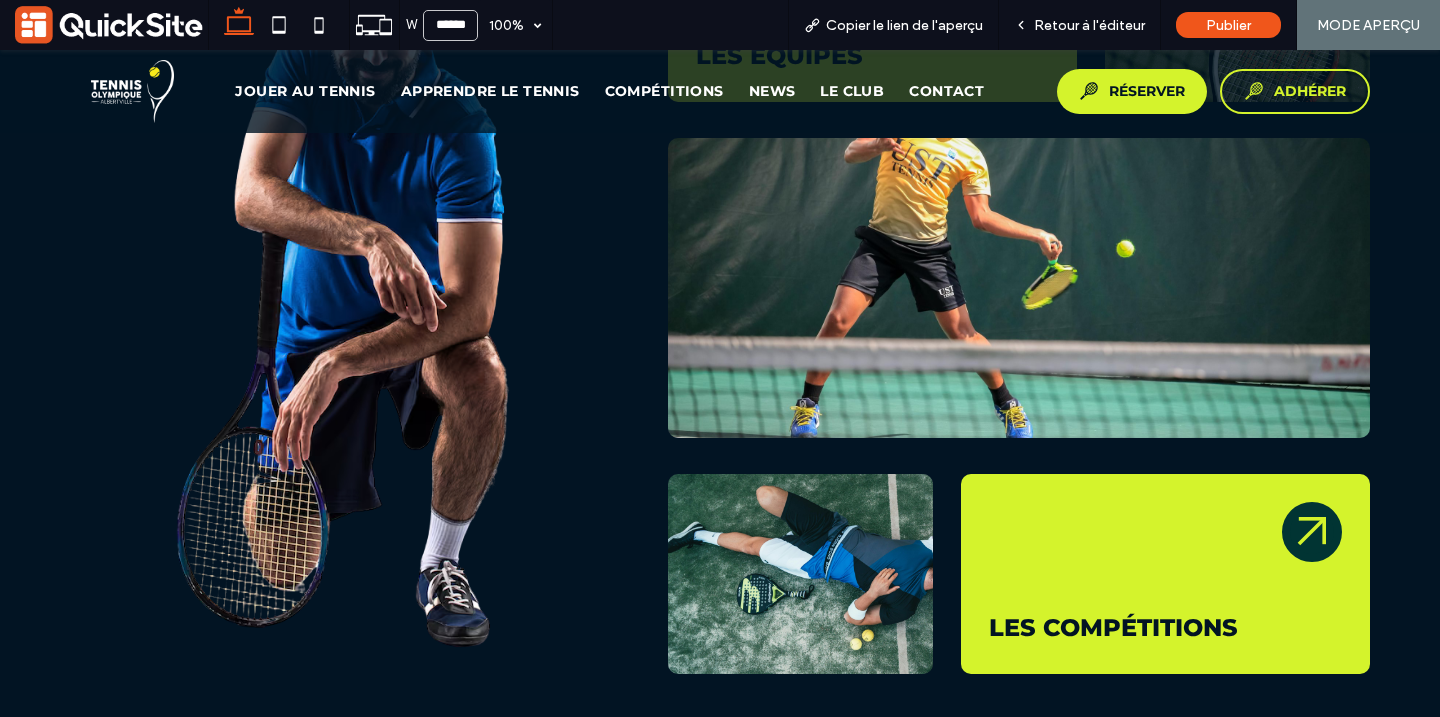 scroll, scrollTop: 4925, scrollLeft: 0, axis: vertical 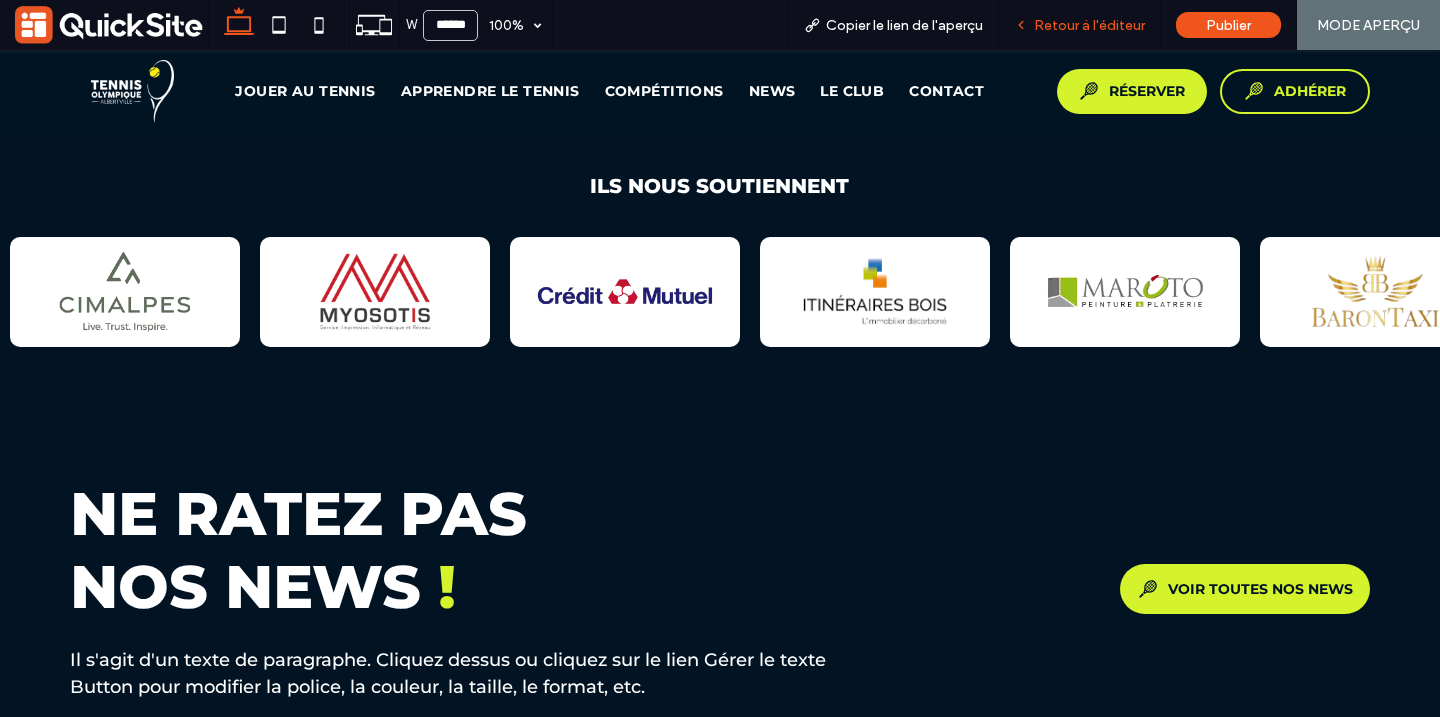 click 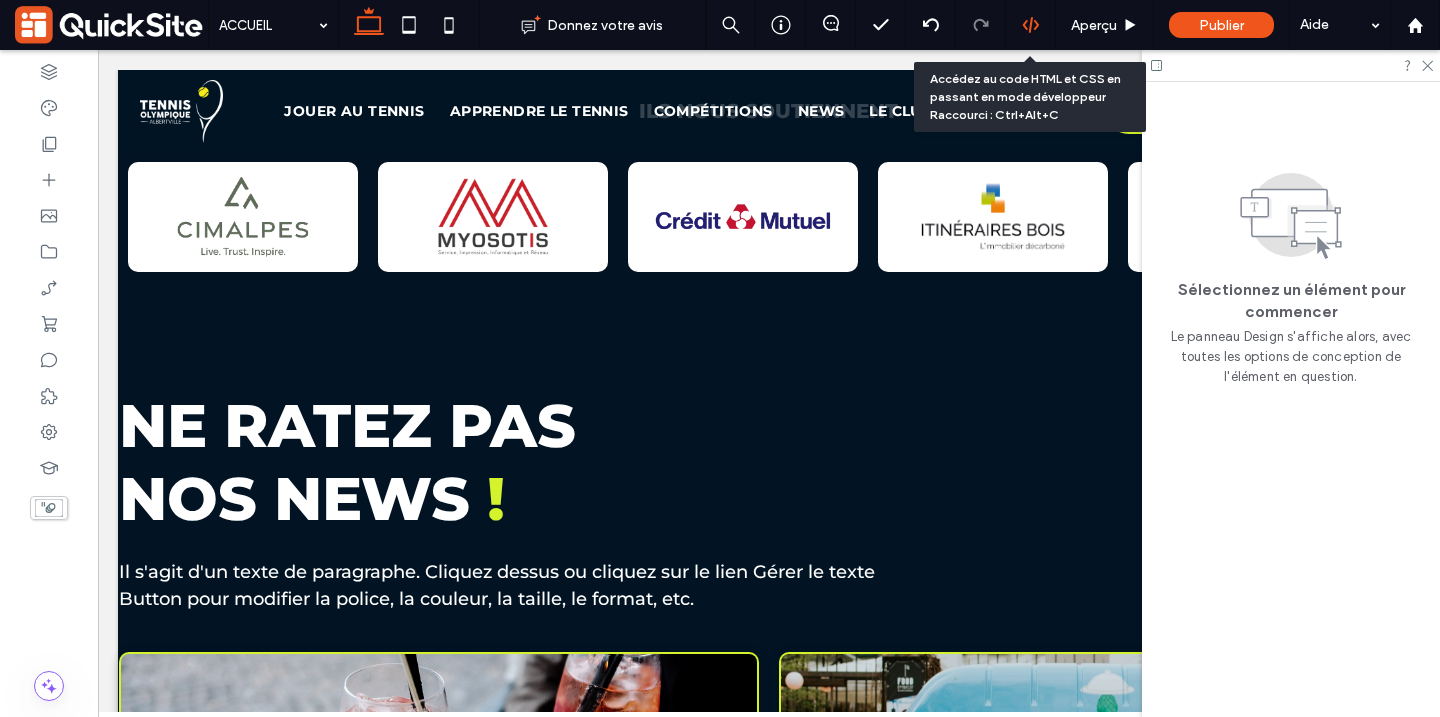 scroll, scrollTop: 4869, scrollLeft: 0, axis: vertical 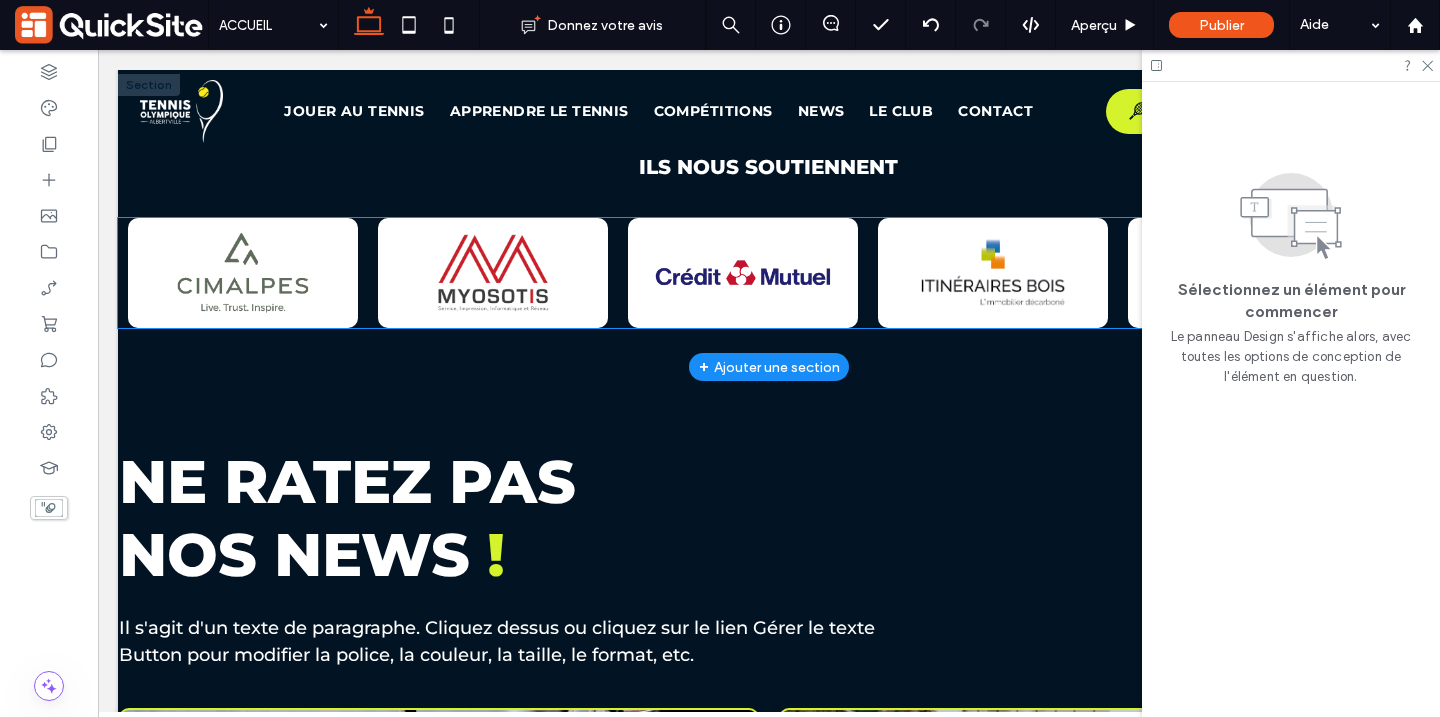 click at bounding box center [-2007, 273] 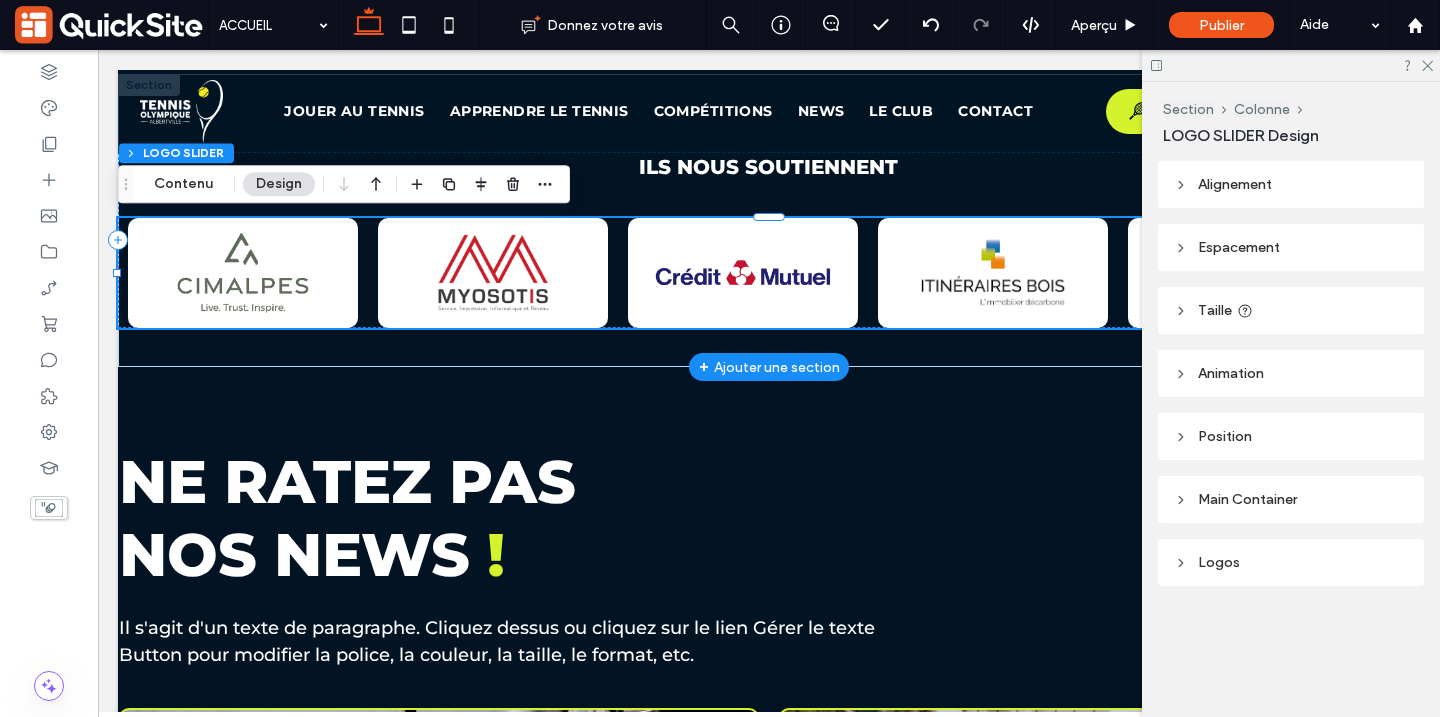 click at bounding box center [-1757, 273] 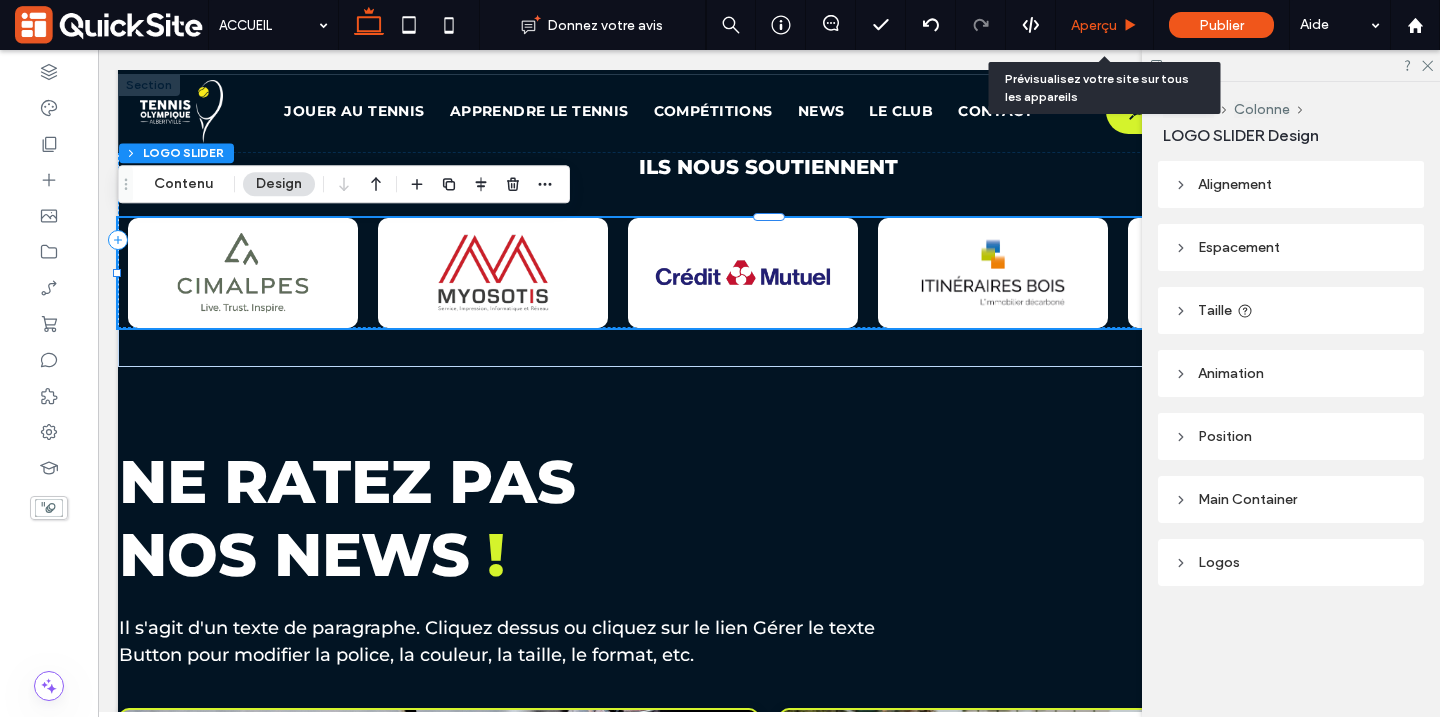 click on "Aperçu" at bounding box center (1094, 25) 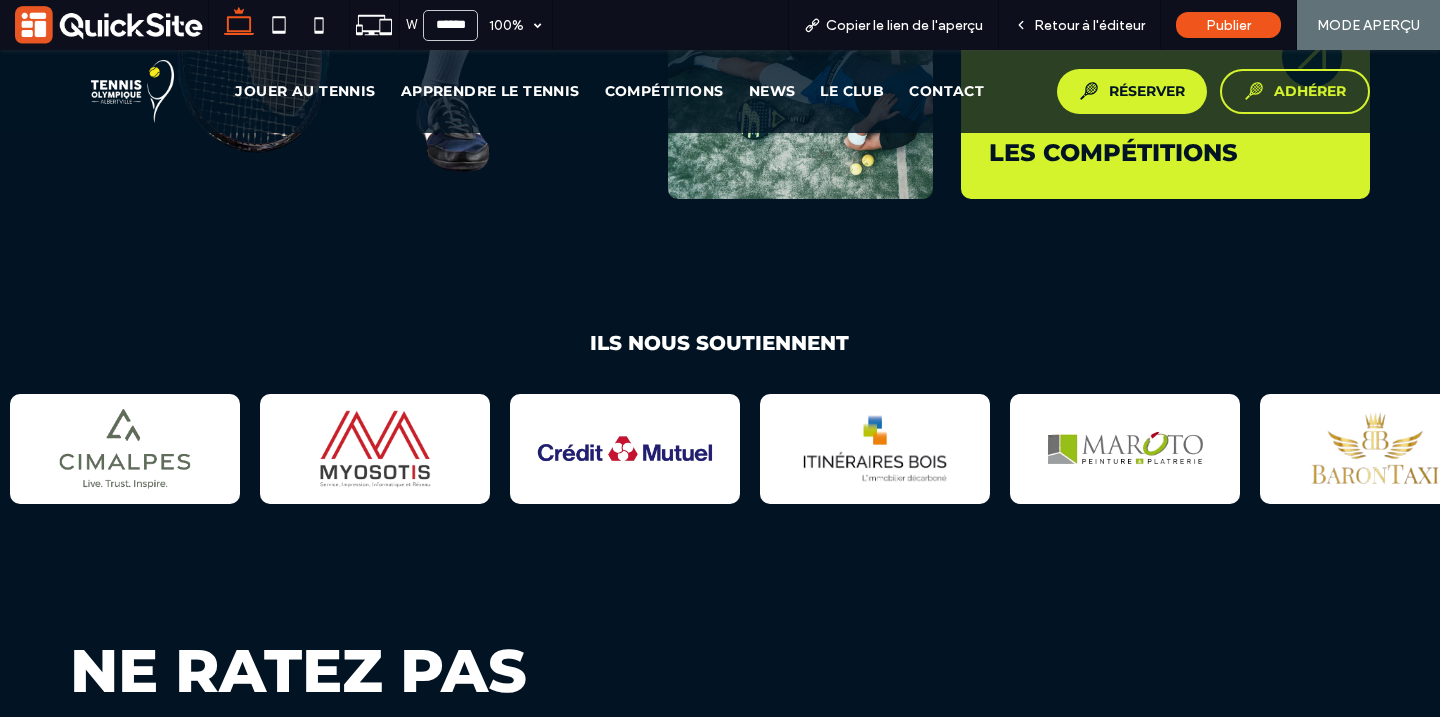 scroll, scrollTop: 4976, scrollLeft: 0, axis: vertical 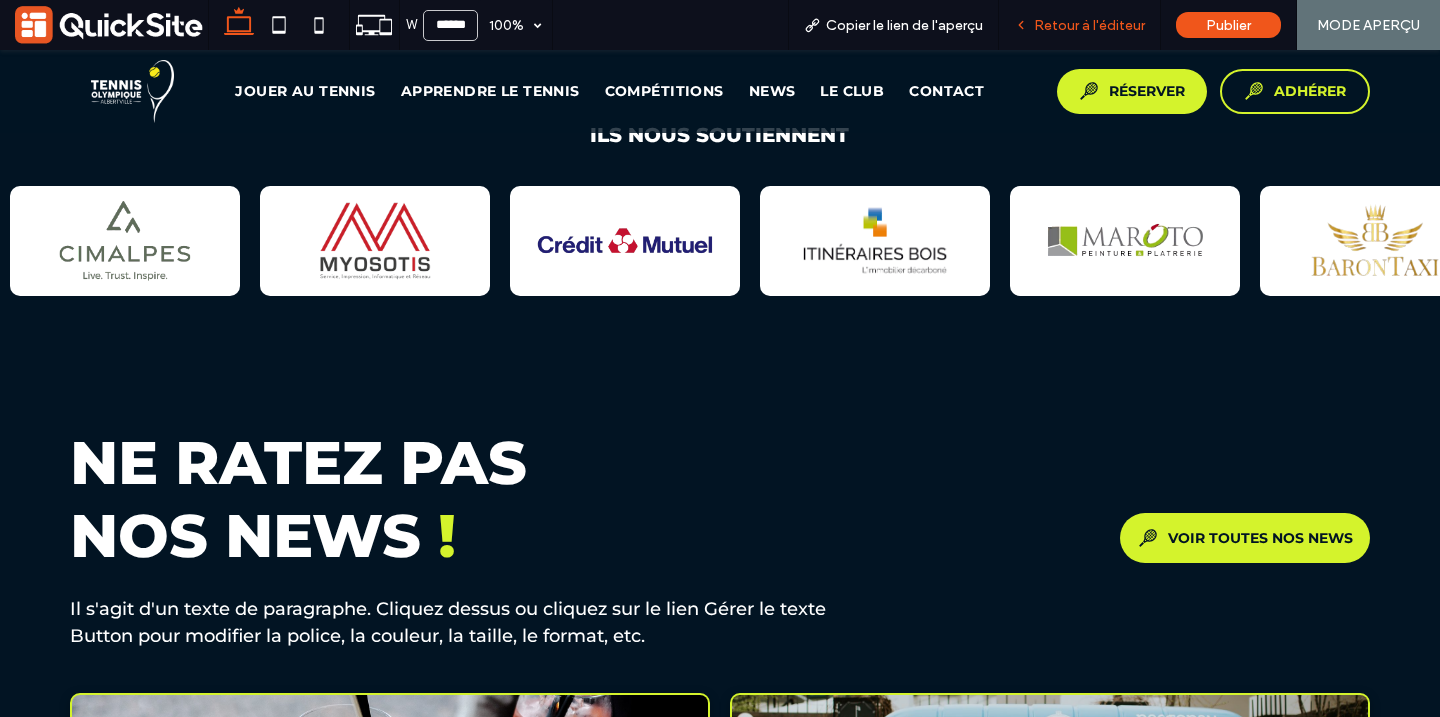 click on "Retour à l'éditeur" at bounding box center [1089, 25] 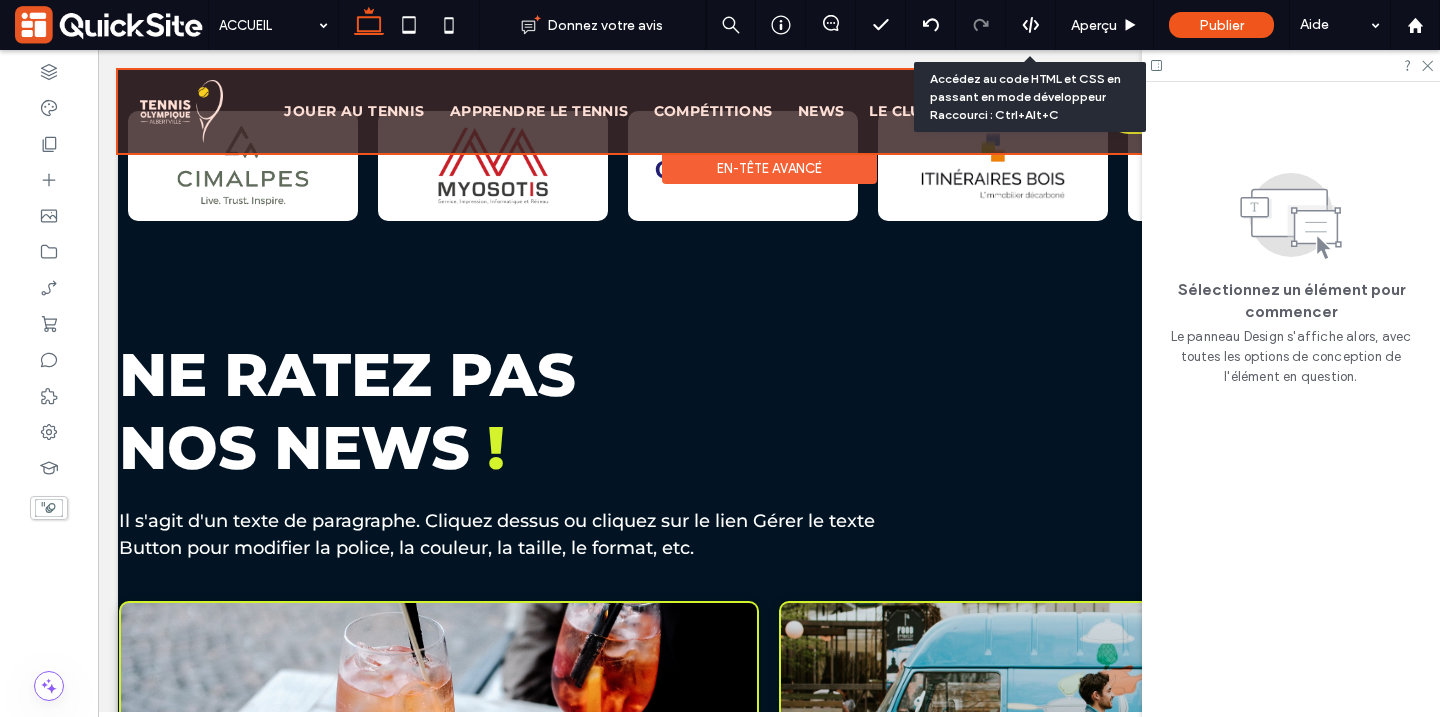 scroll, scrollTop: 4921, scrollLeft: 0, axis: vertical 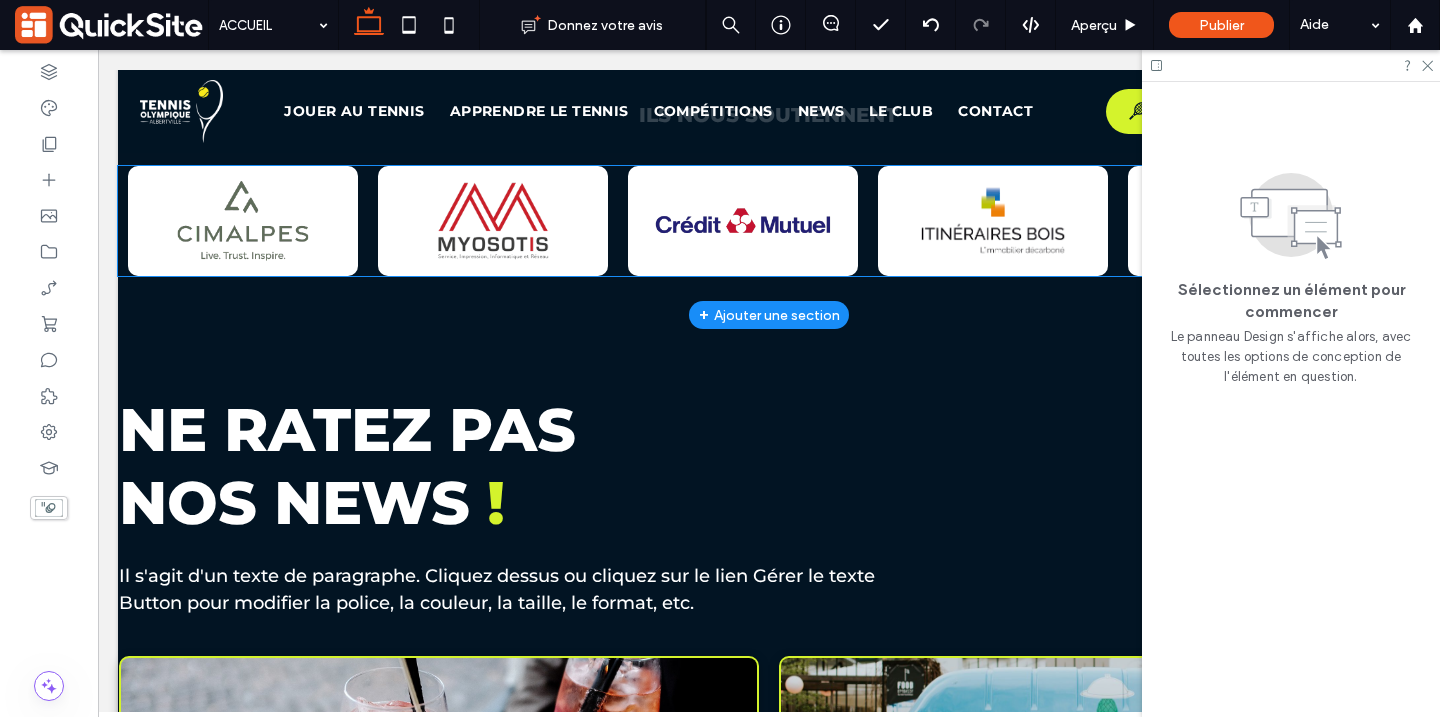 click at bounding box center [493, 221] 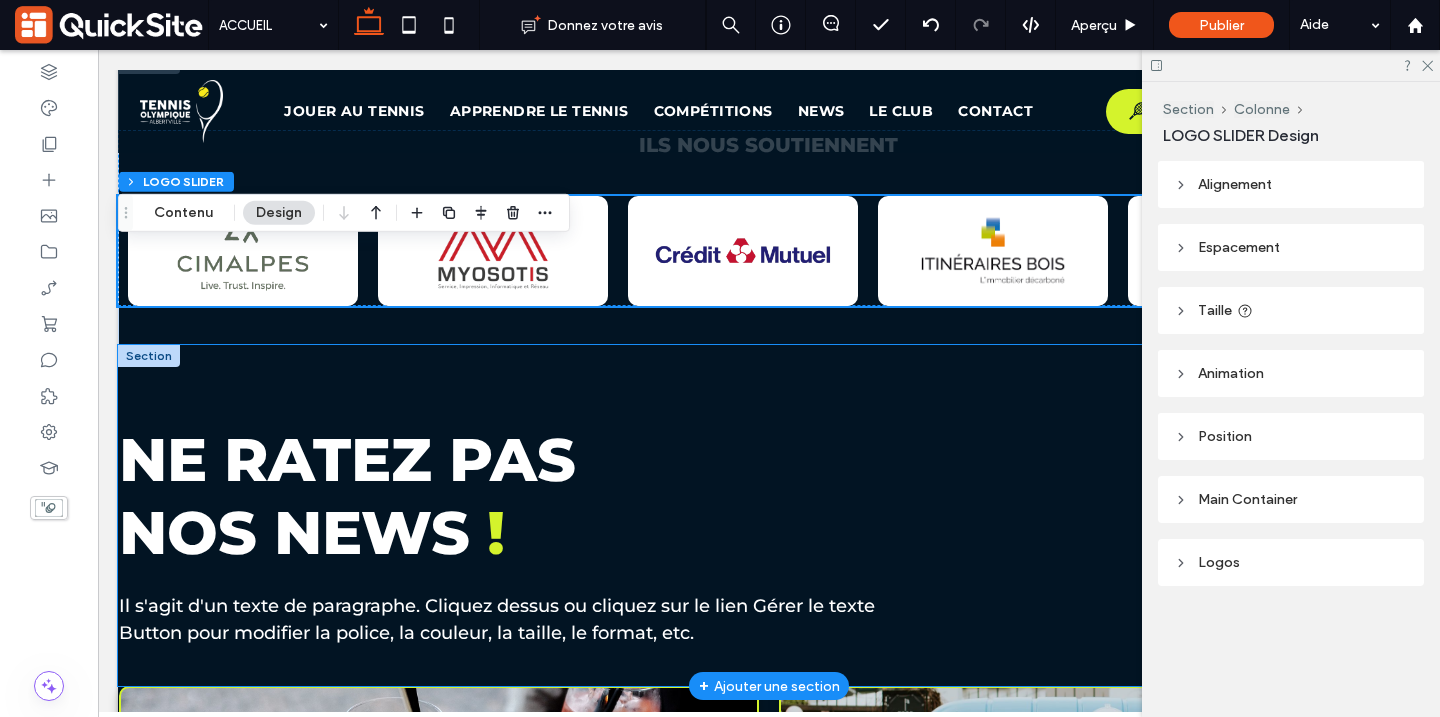 scroll, scrollTop: 4747, scrollLeft: 0, axis: vertical 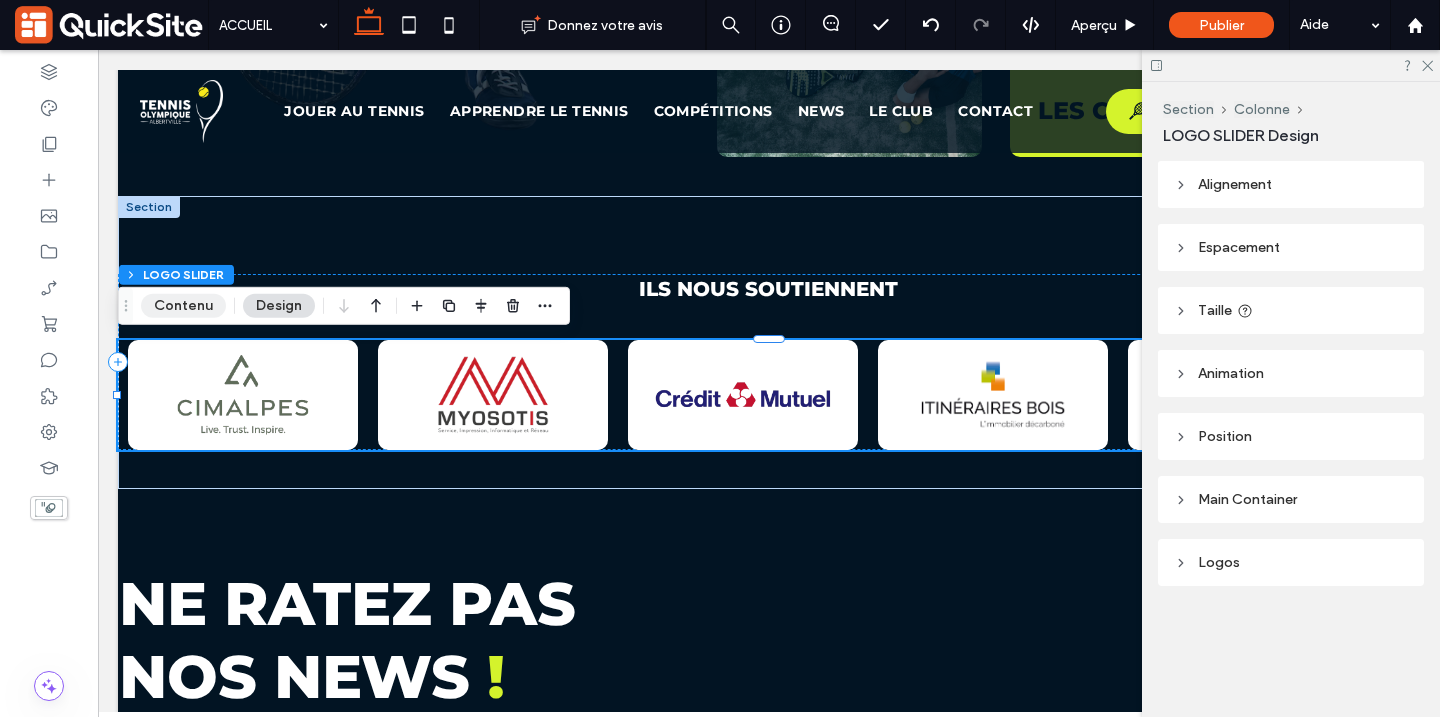 click on "Contenu" at bounding box center [183, 306] 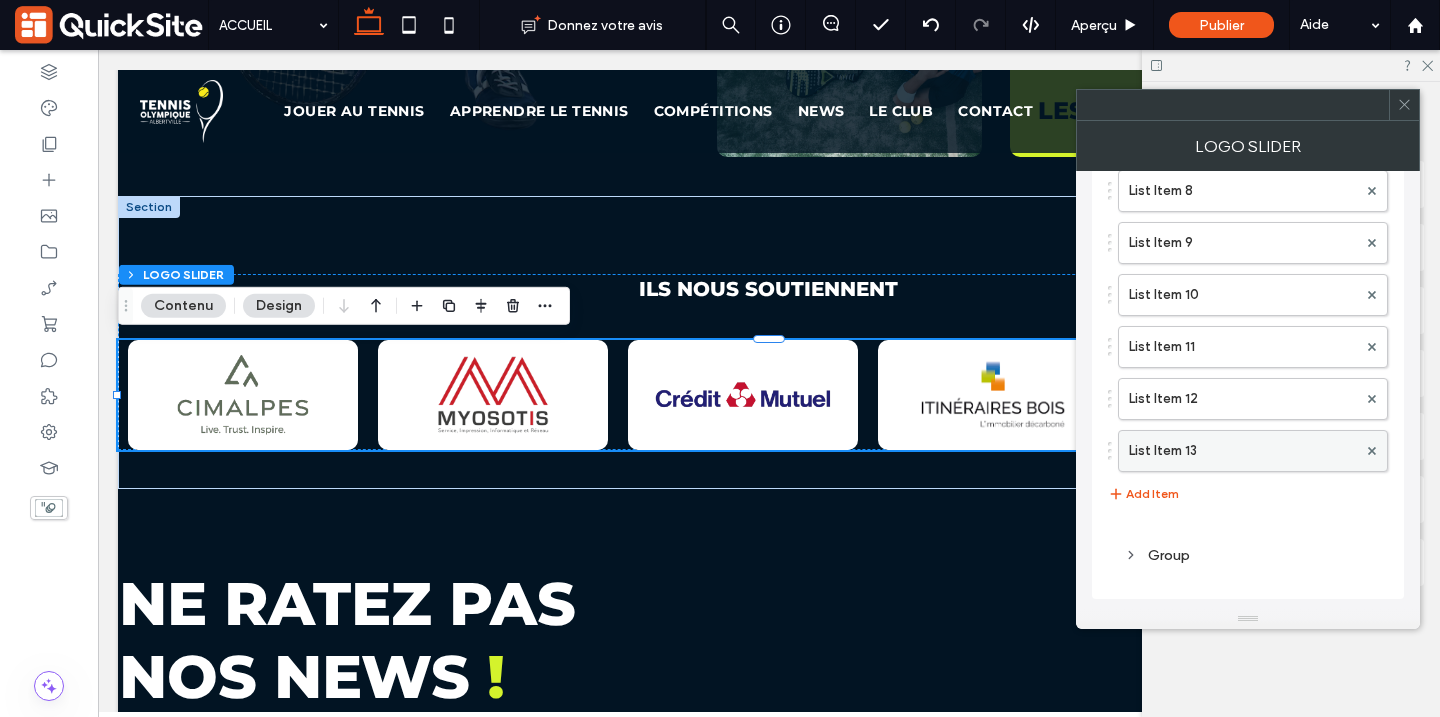 scroll, scrollTop: 0, scrollLeft: 0, axis: both 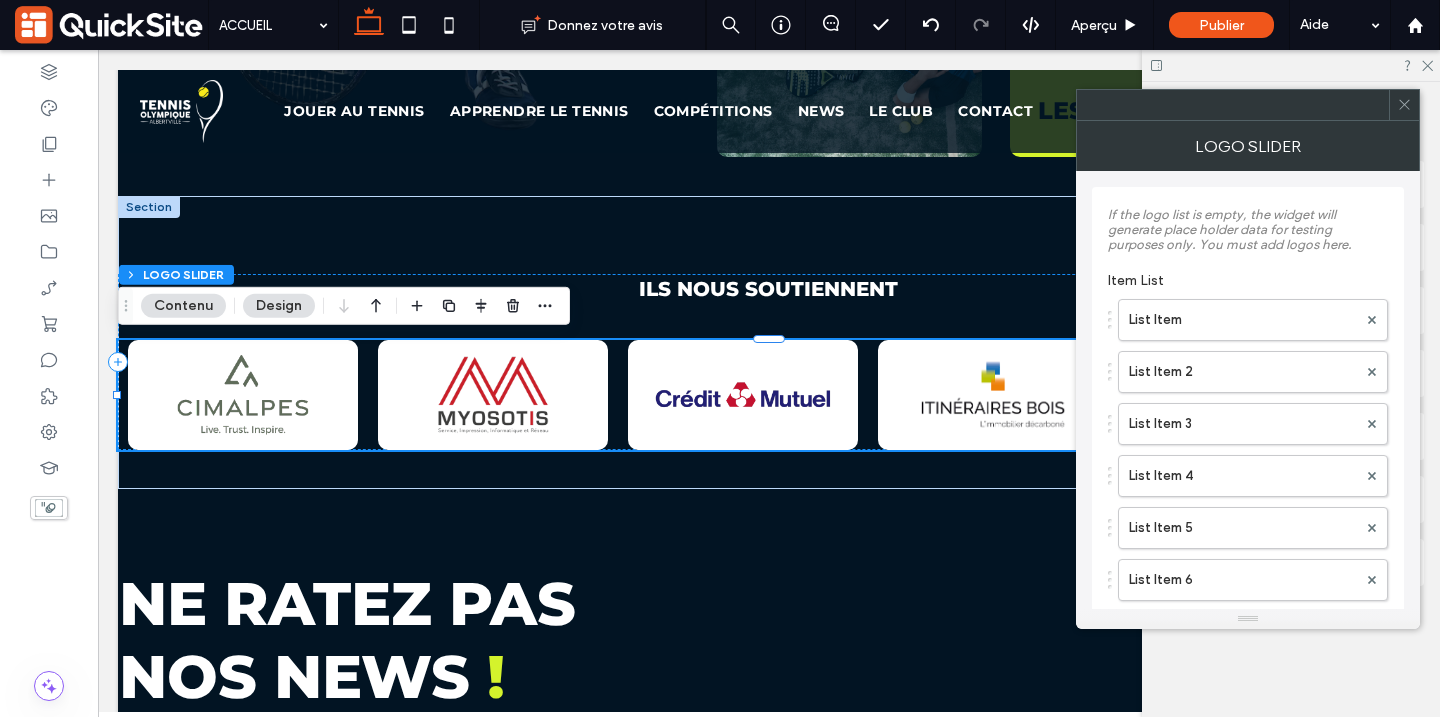 click on "Design" at bounding box center [279, 306] 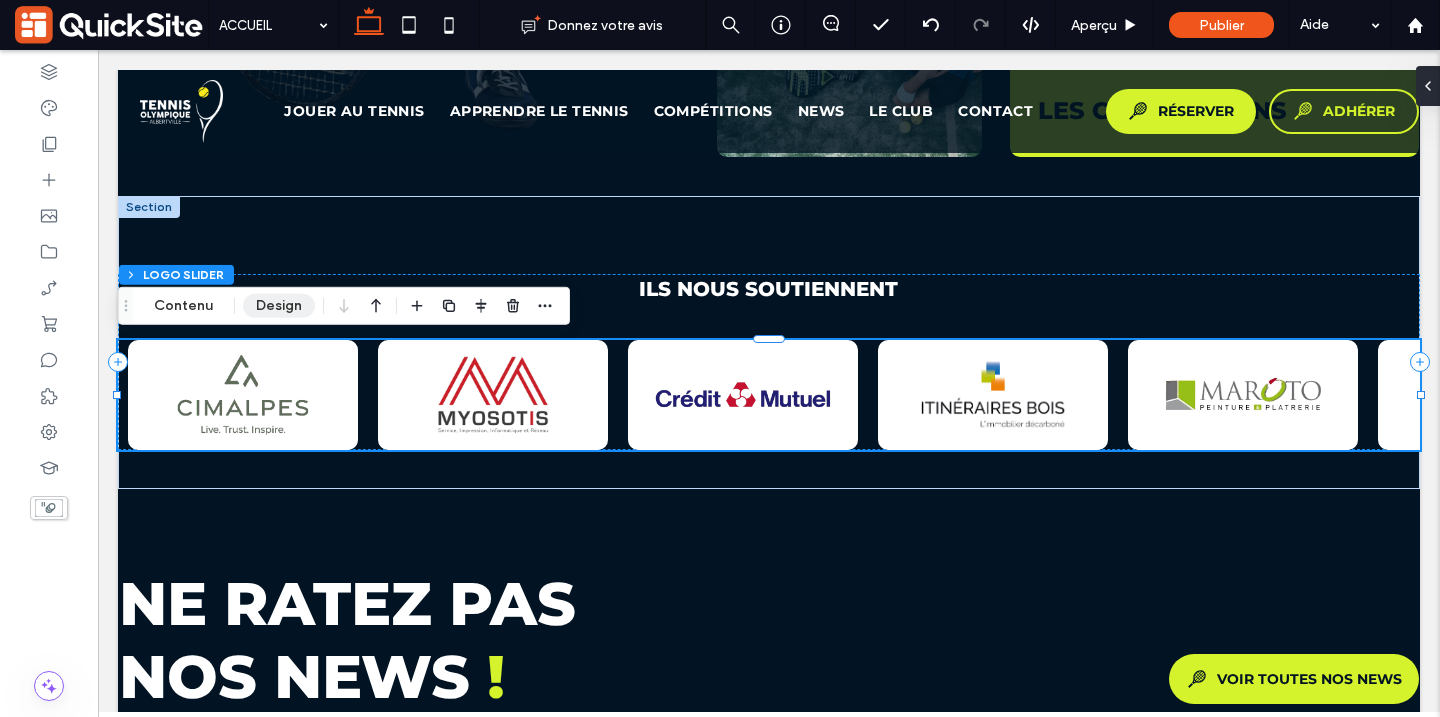 click on "Design" at bounding box center (279, 306) 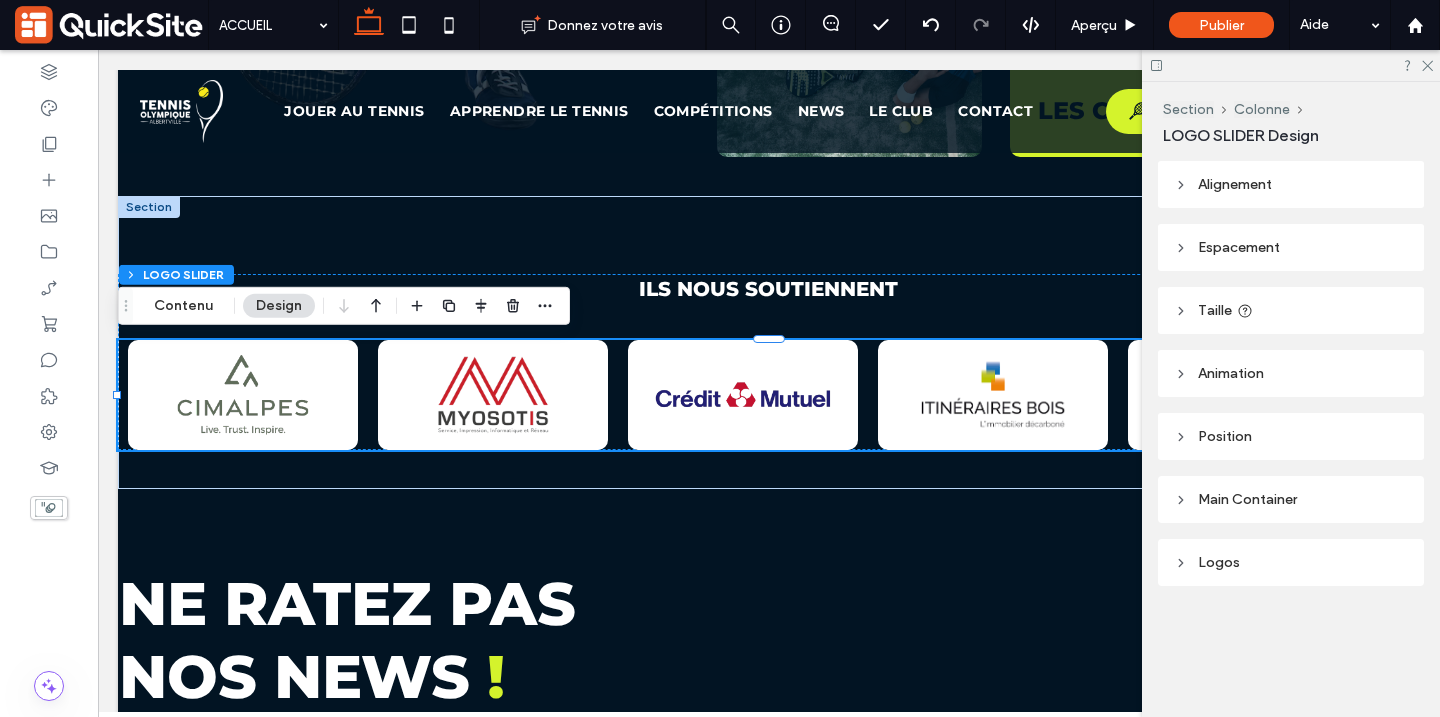 click on "Main Container" at bounding box center [1291, 499] 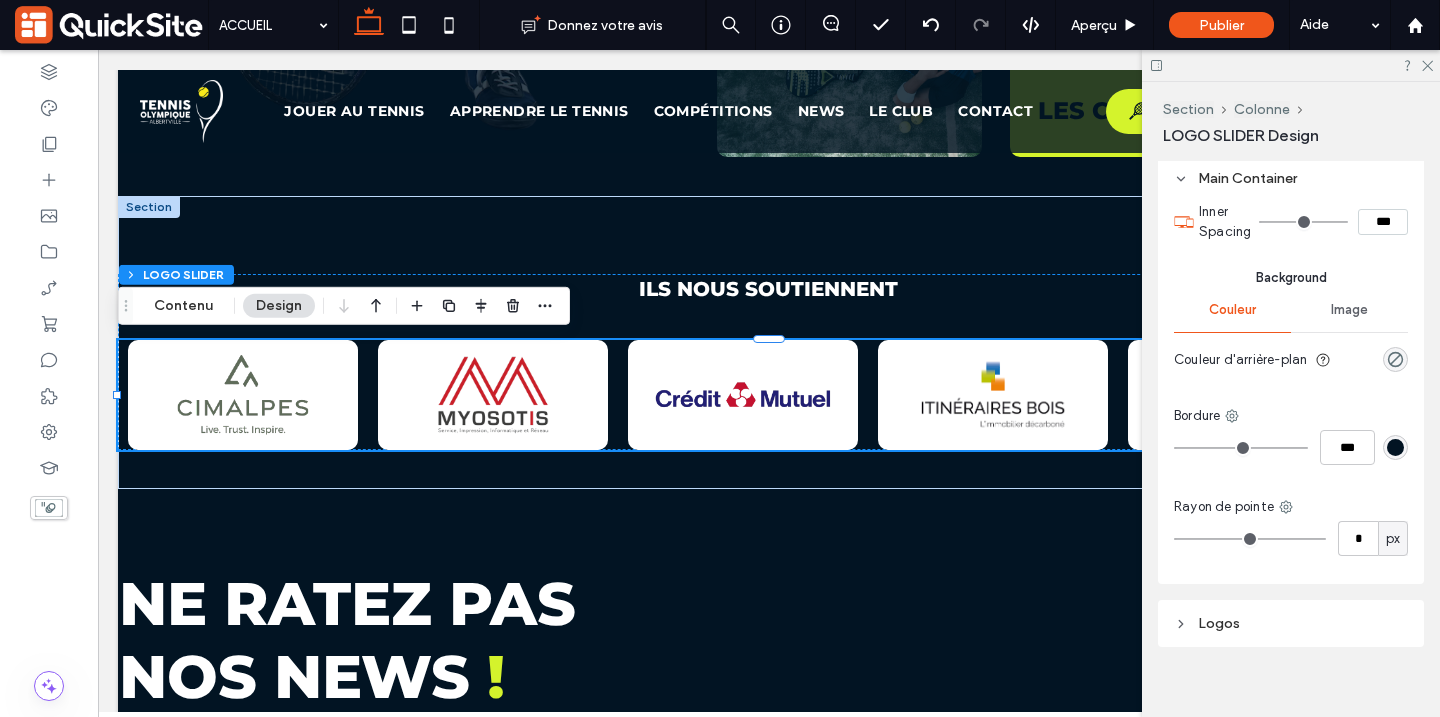 scroll, scrollTop: 349, scrollLeft: 0, axis: vertical 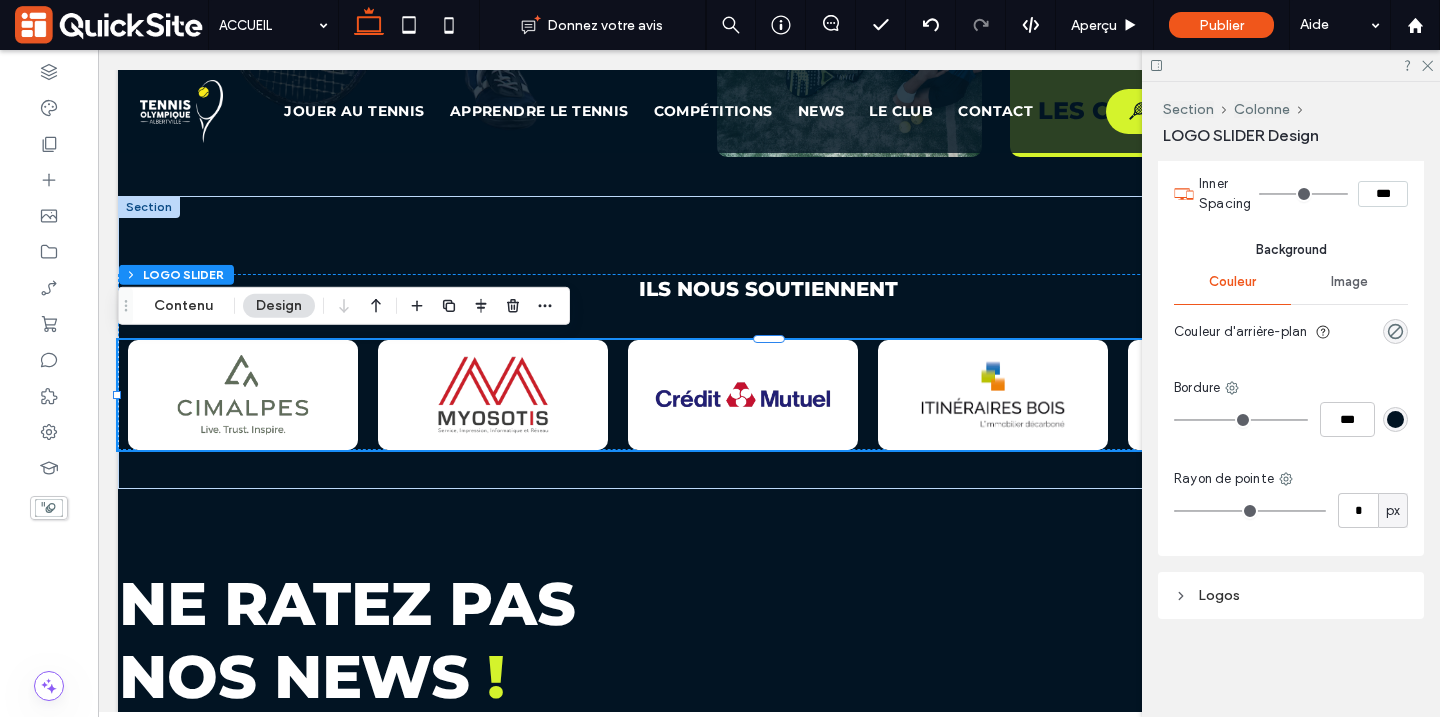 click on "Logos" at bounding box center [1291, 595] 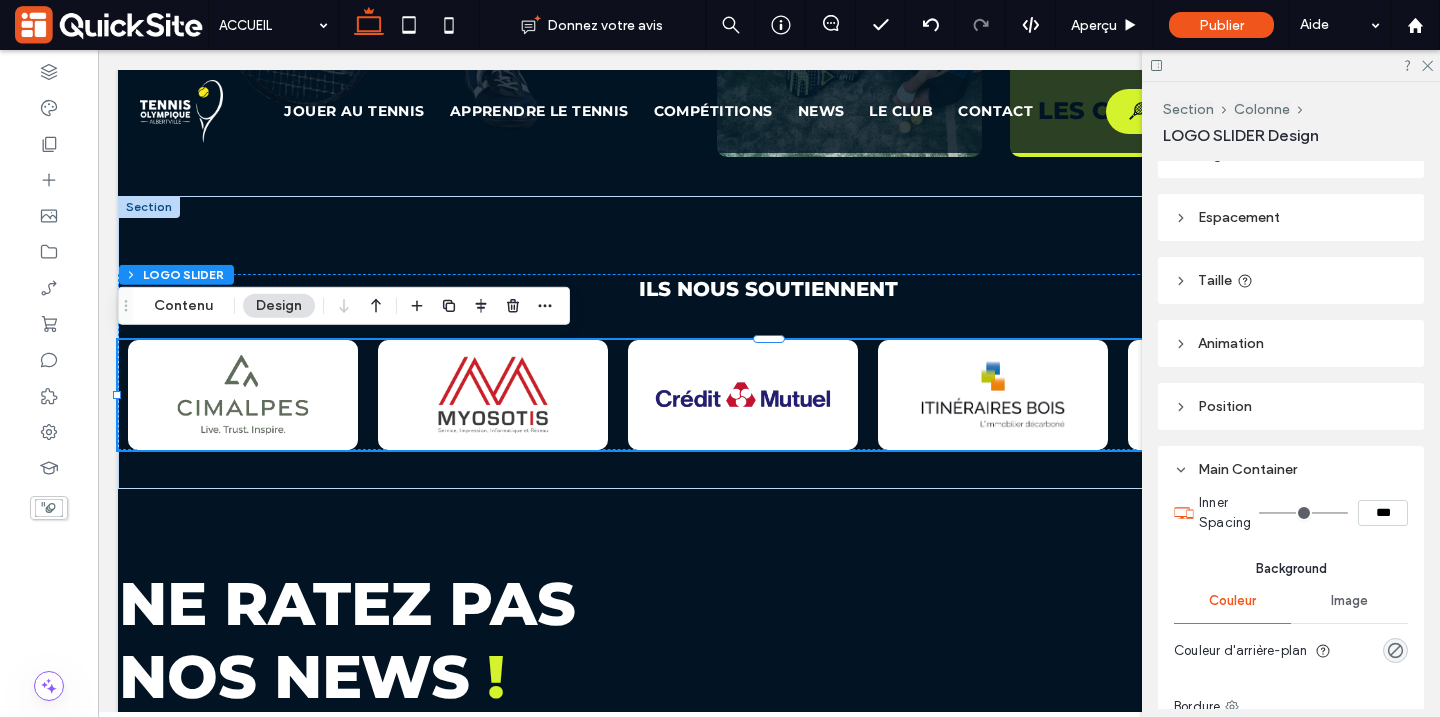 scroll, scrollTop: 0, scrollLeft: 0, axis: both 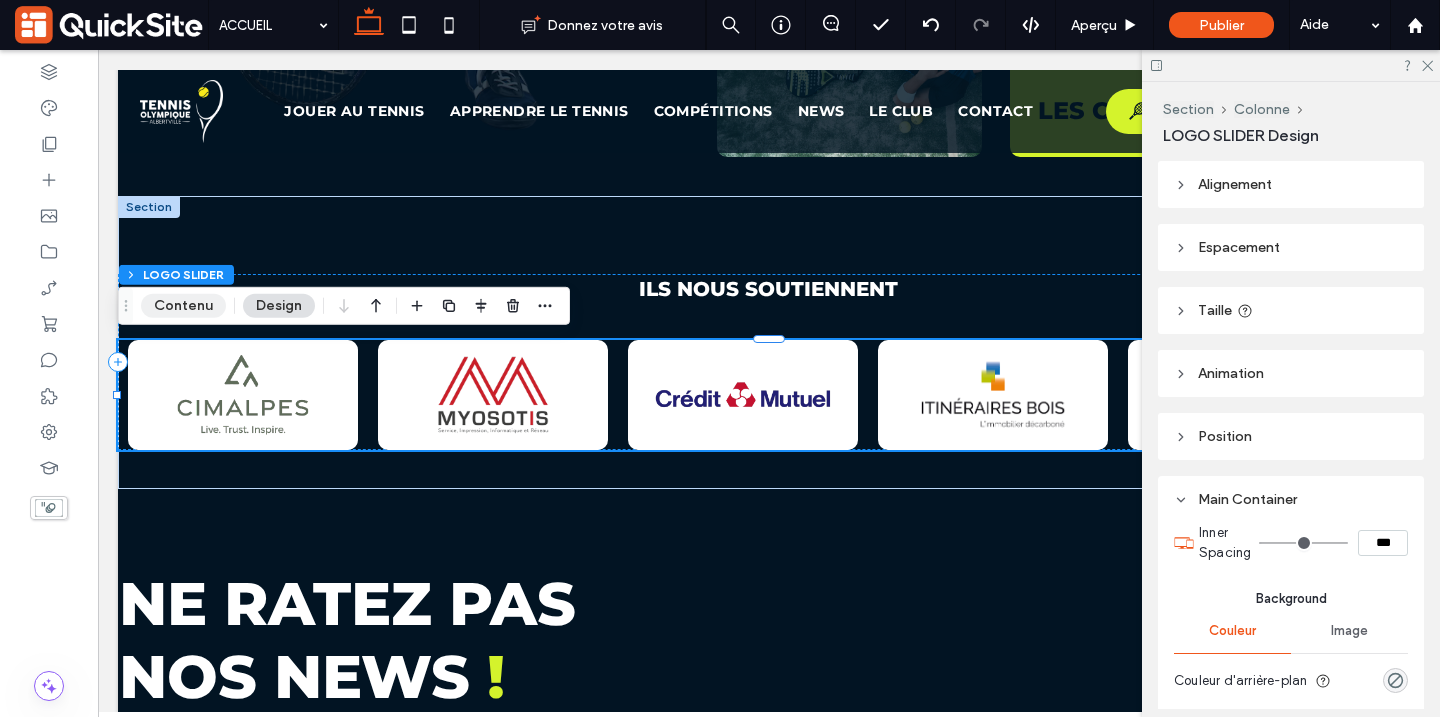click on "Contenu" at bounding box center [183, 306] 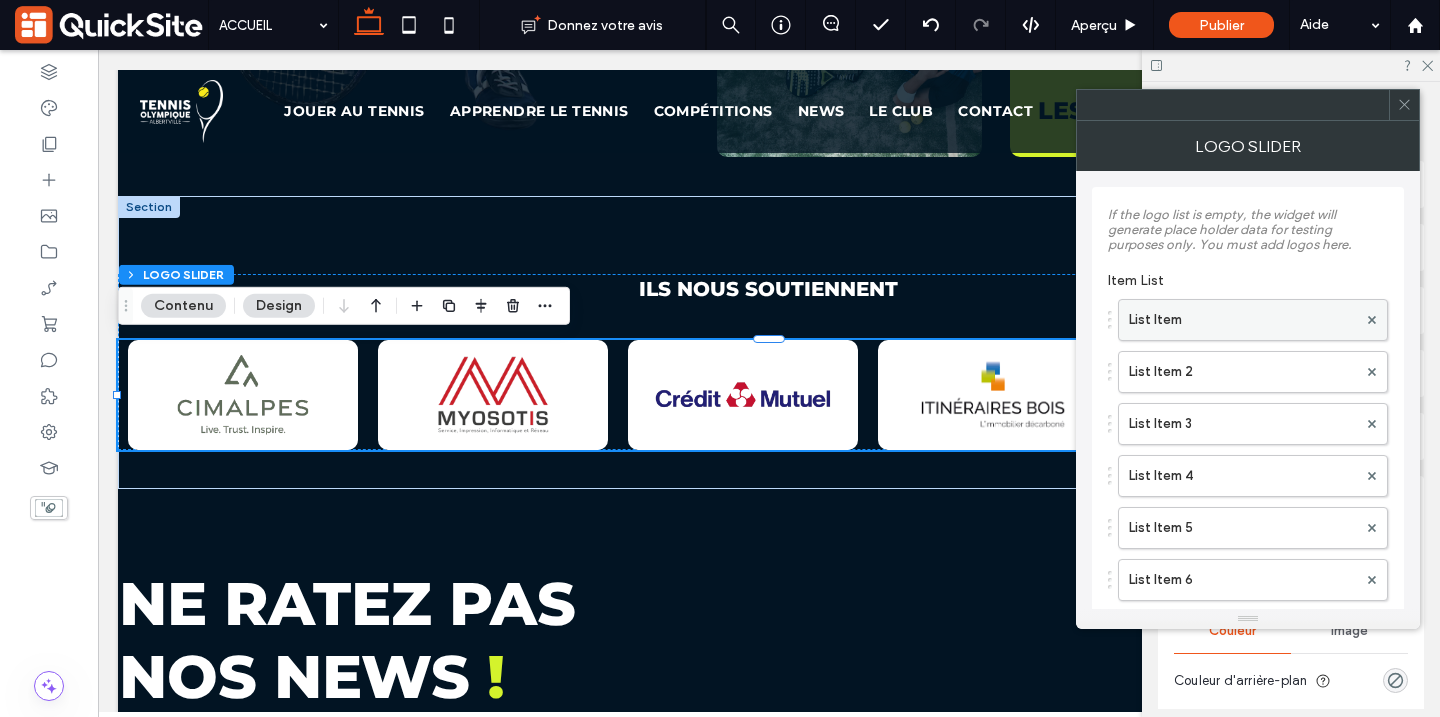 scroll, scrollTop: 496, scrollLeft: 0, axis: vertical 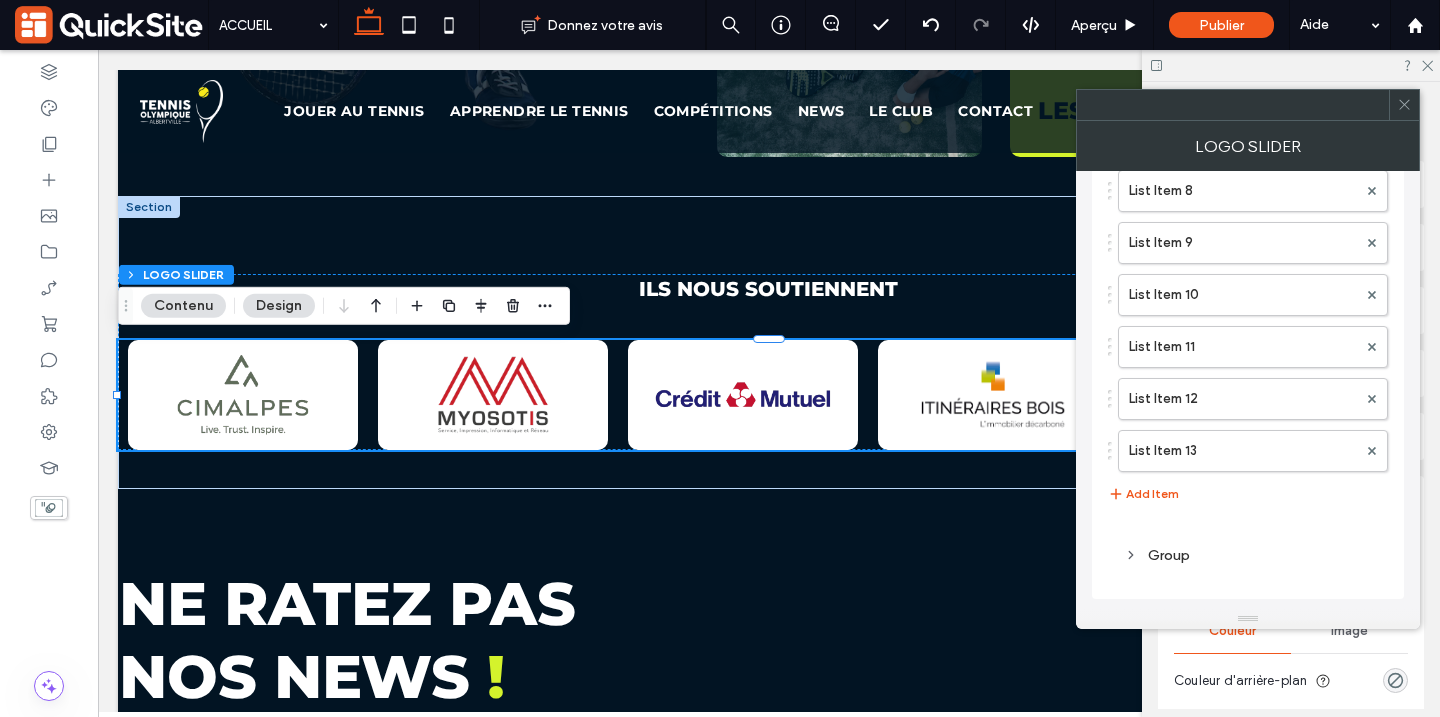 click on "Group" at bounding box center (1248, 555) 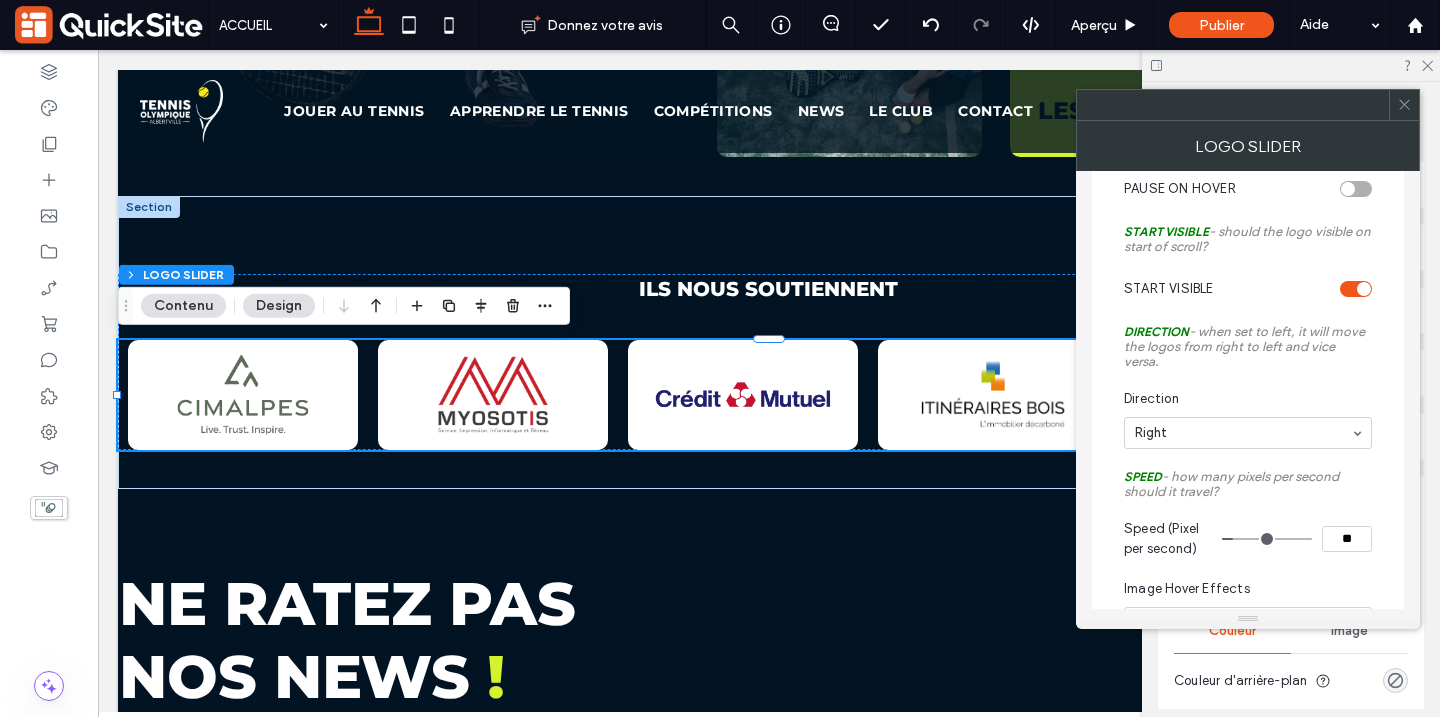 scroll, scrollTop: 1168, scrollLeft: 0, axis: vertical 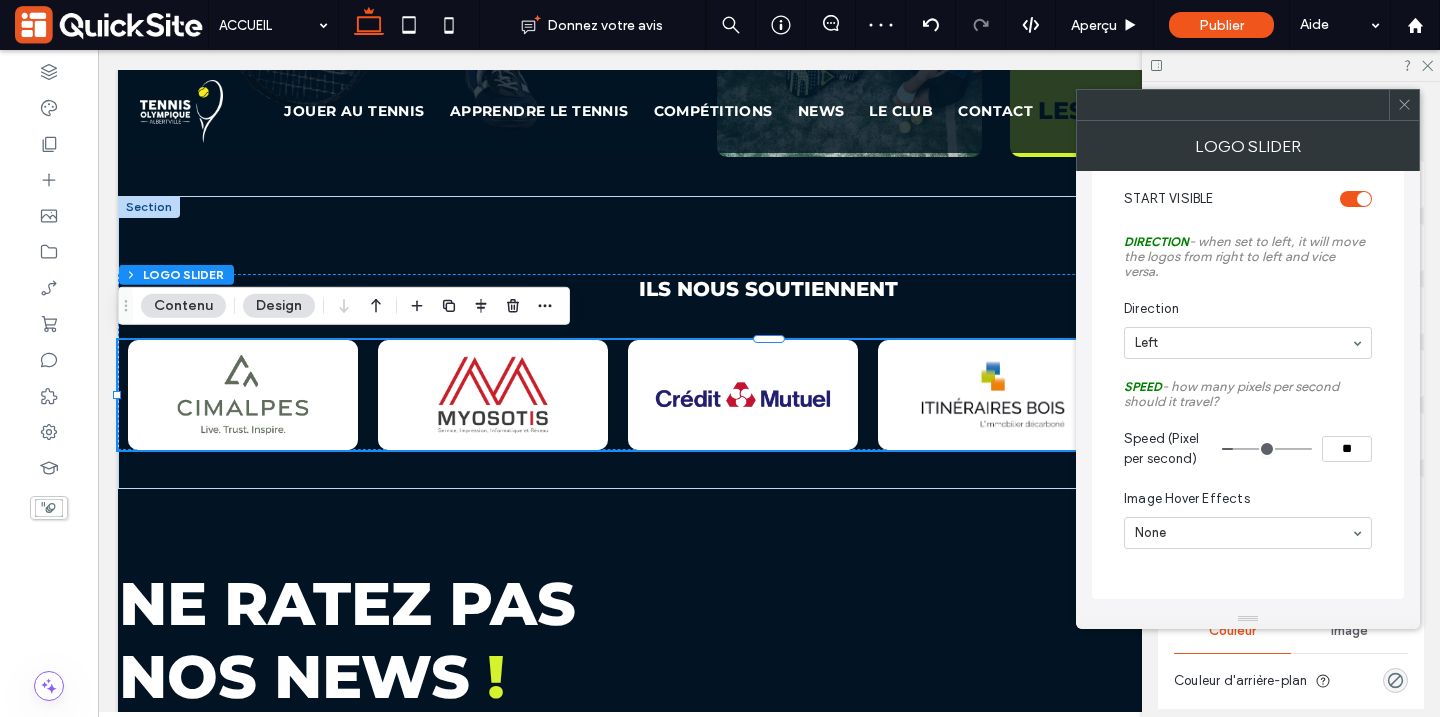 click 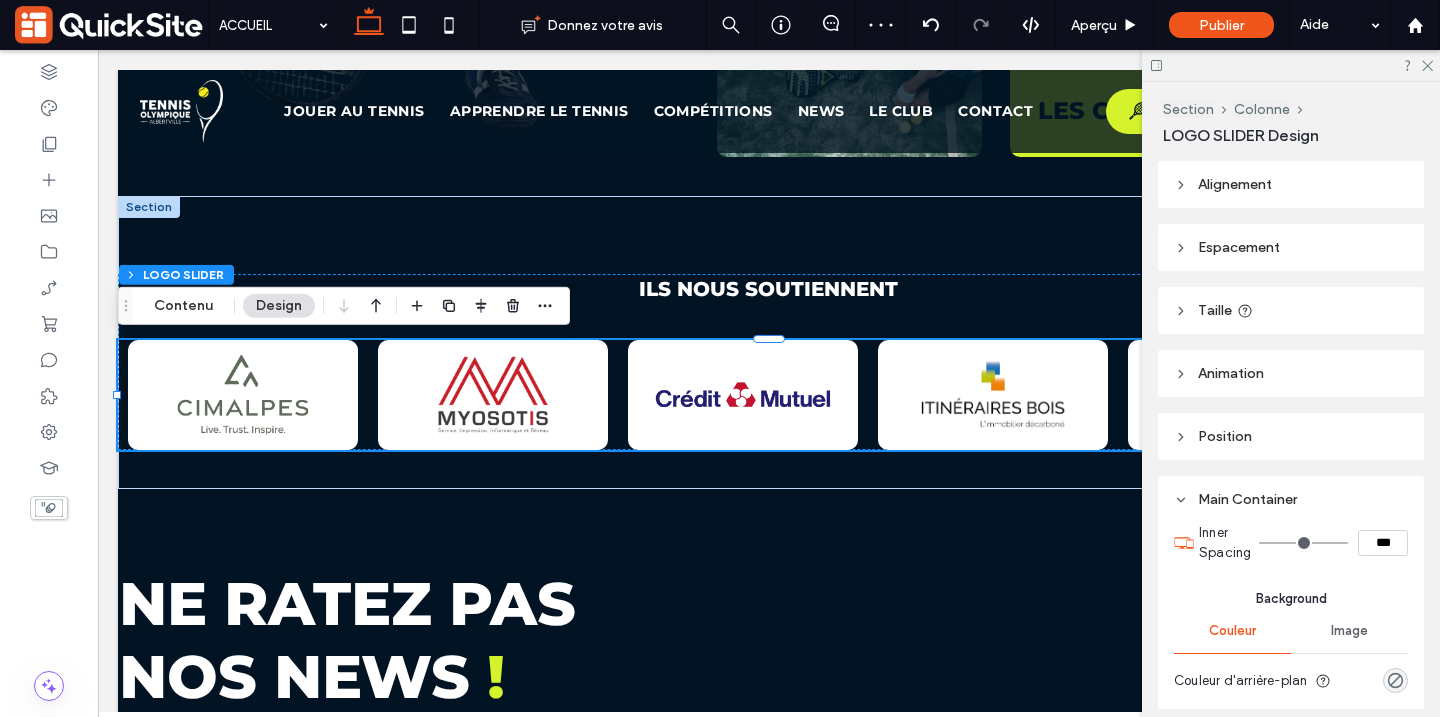 click at bounding box center (1291, 65) 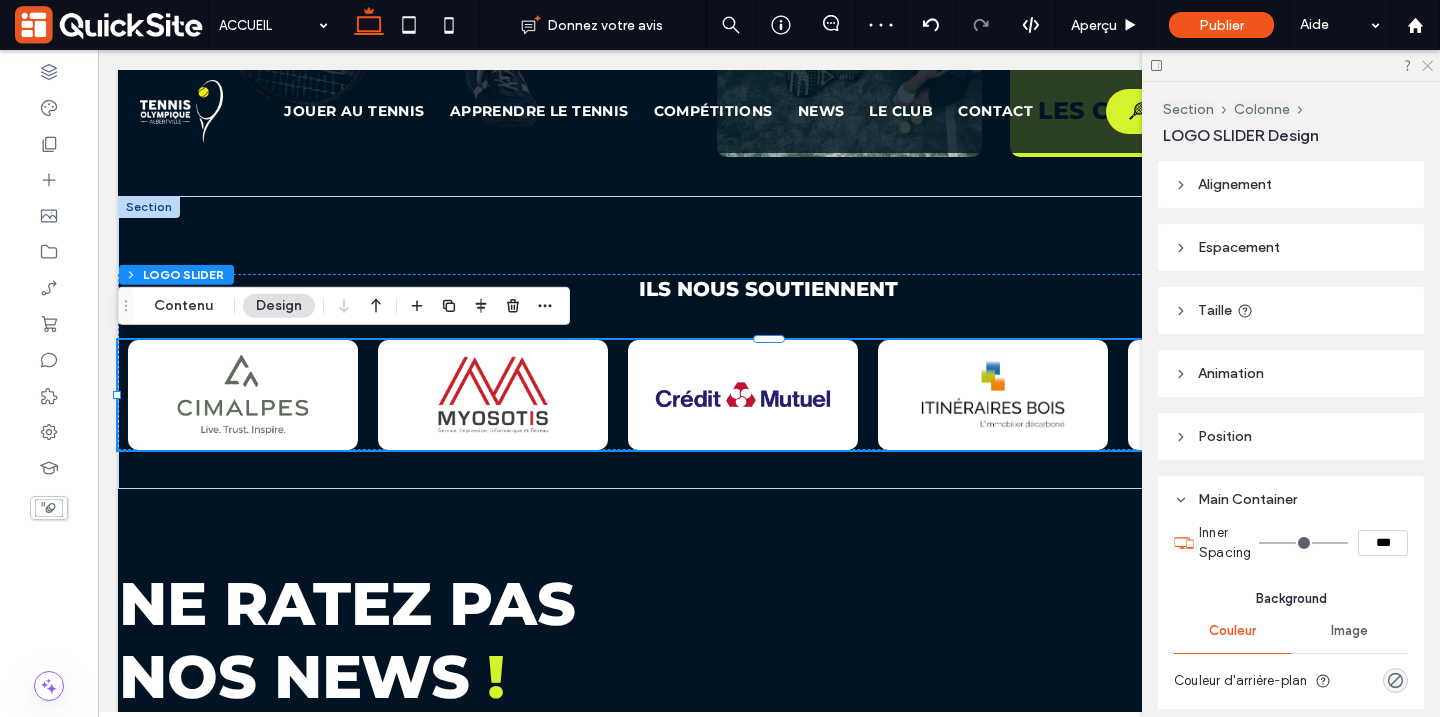 click 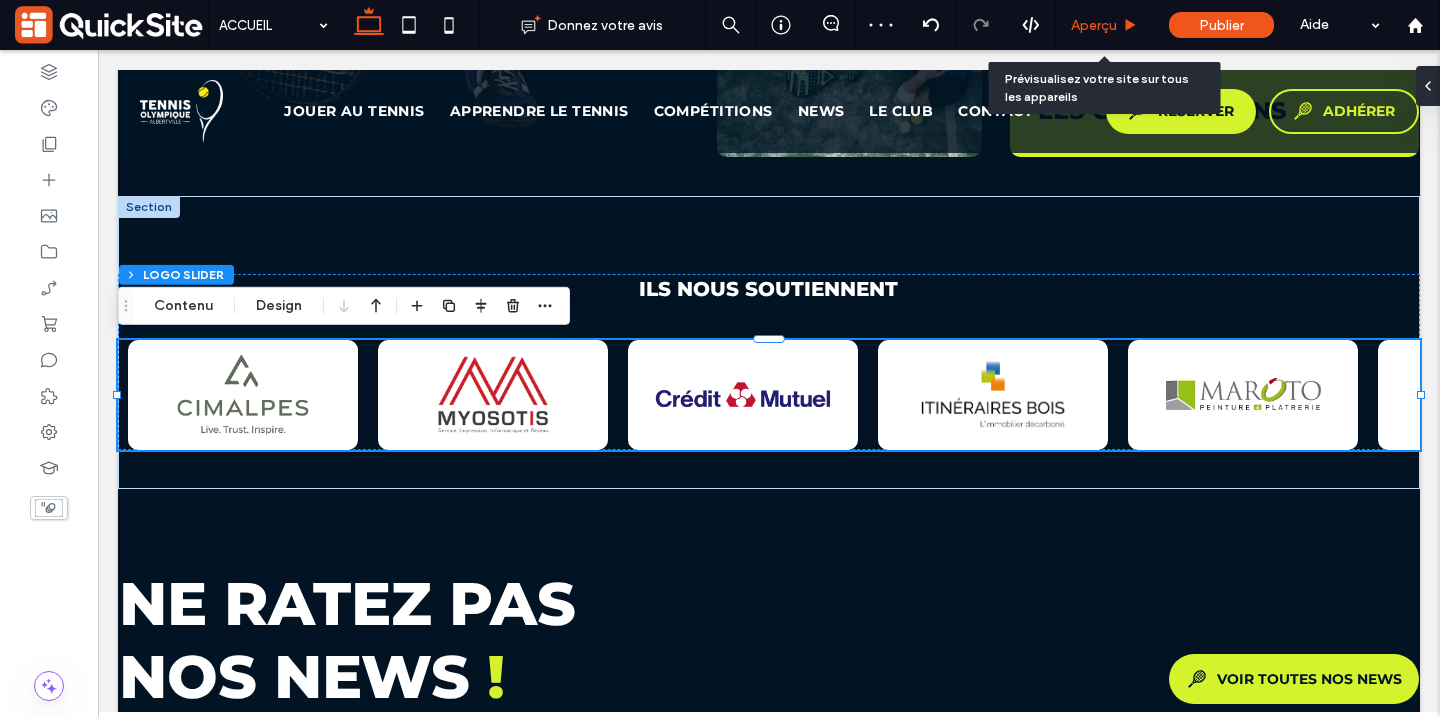 drag, startPoint x: 1101, startPoint y: 24, endPoint x: 1002, endPoint y: 9, distance: 100.12991 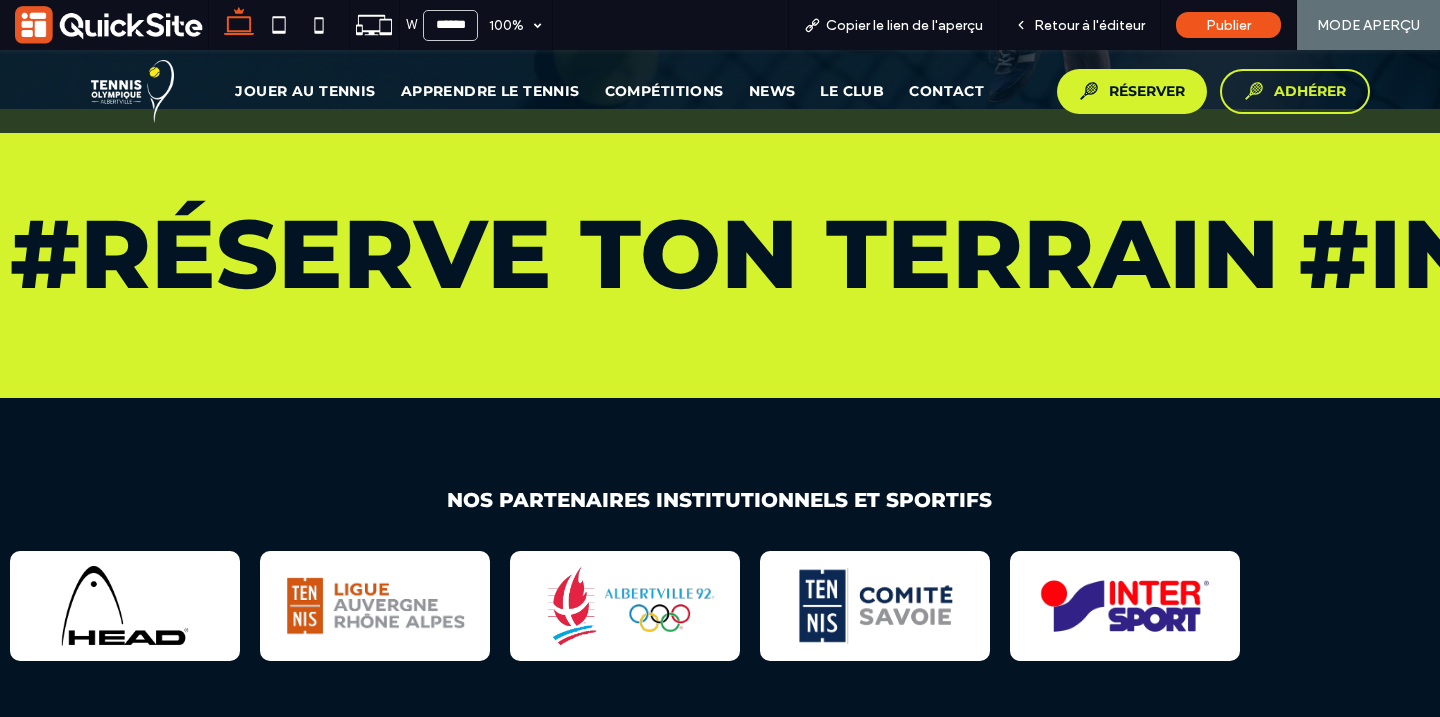 scroll, scrollTop: 734, scrollLeft: 0, axis: vertical 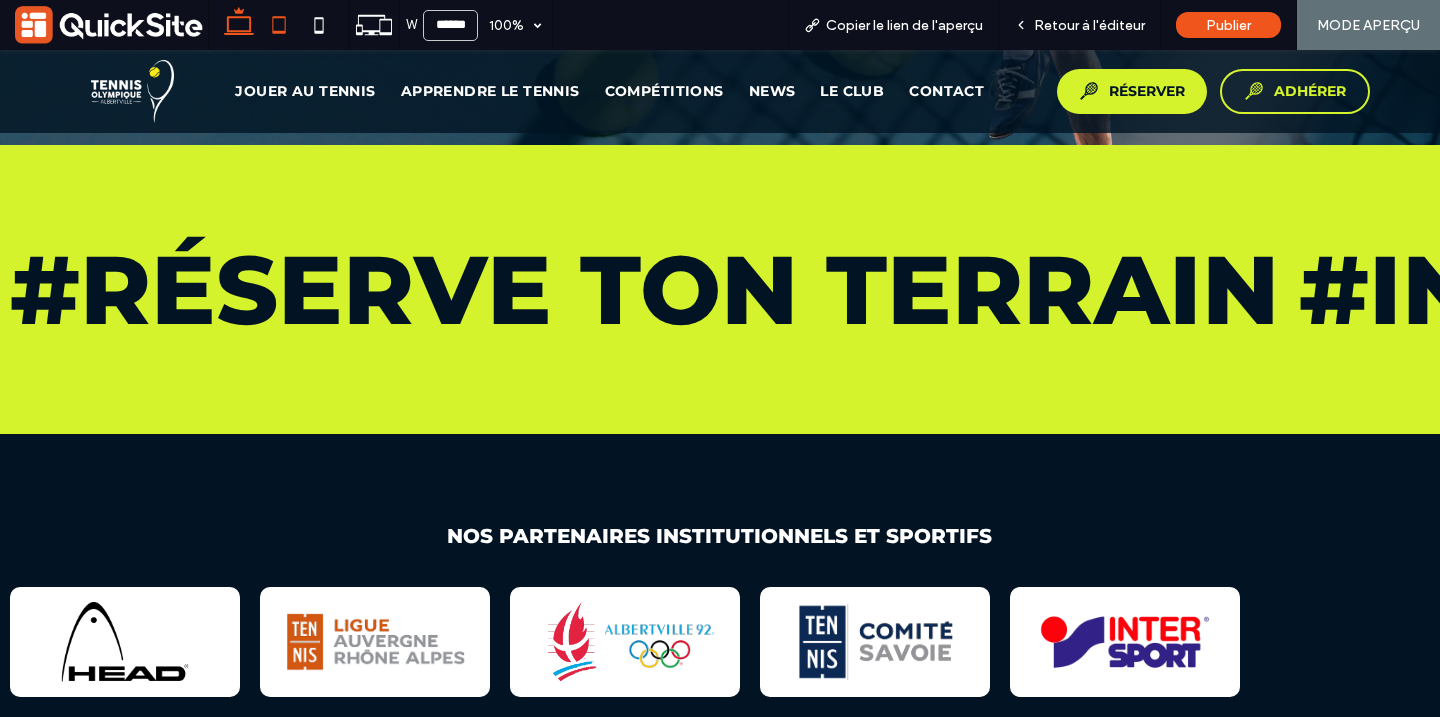 click 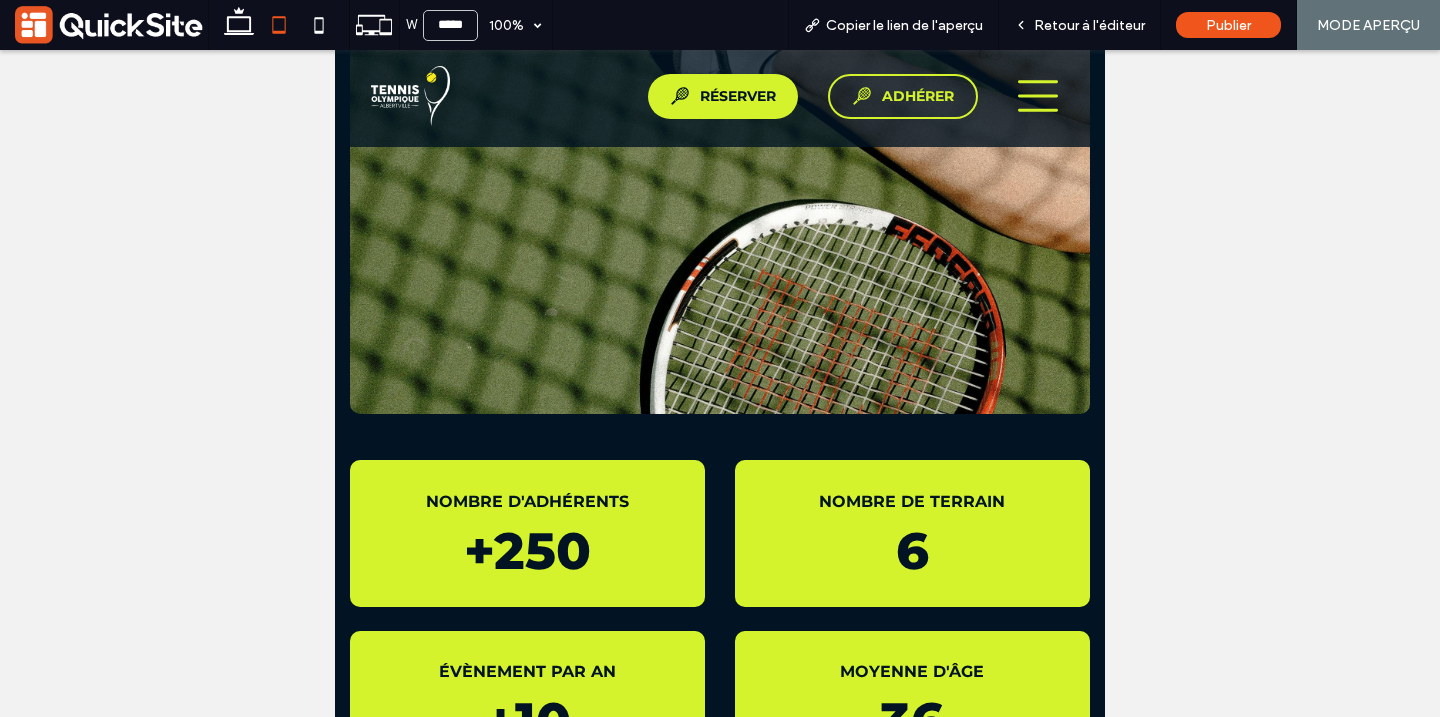 scroll, scrollTop: 0, scrollLeft: 0, axis: both 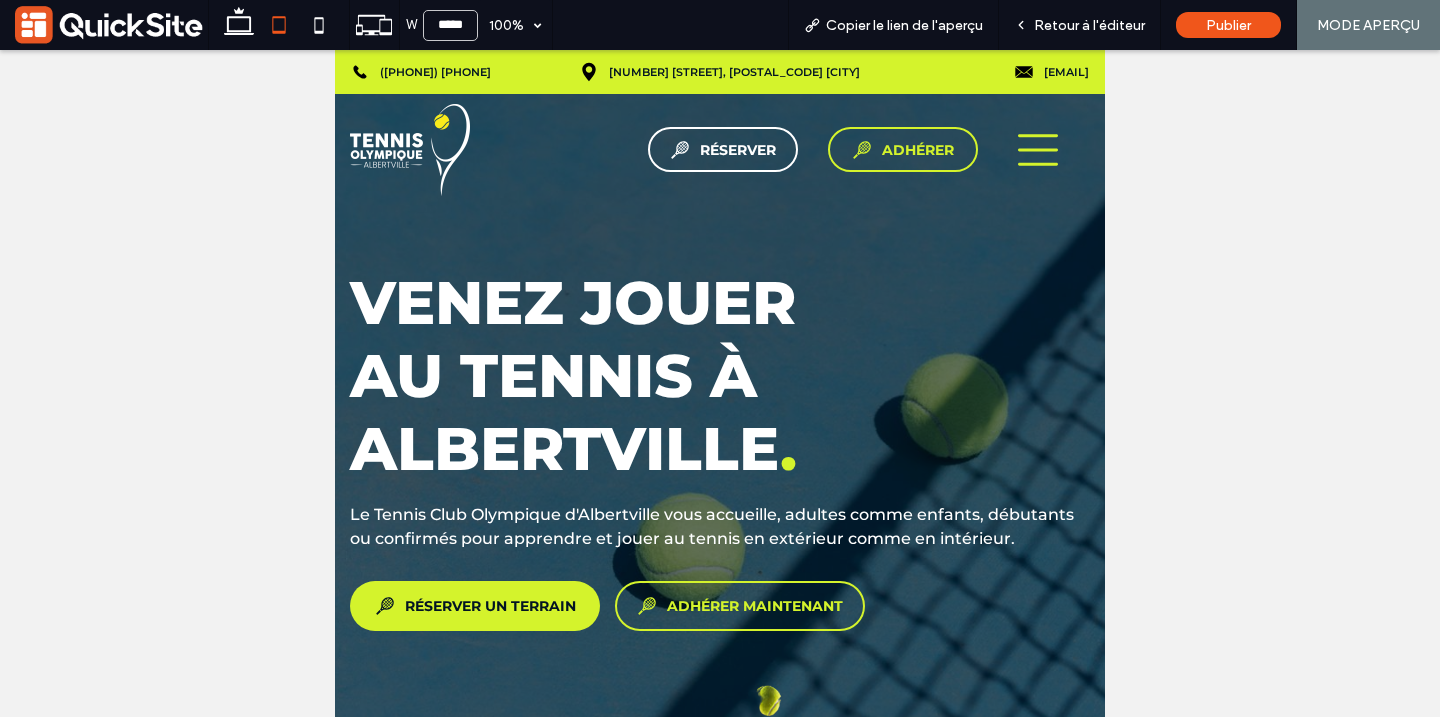 click on "RÉSERVER" at bounding box center [723, 149] 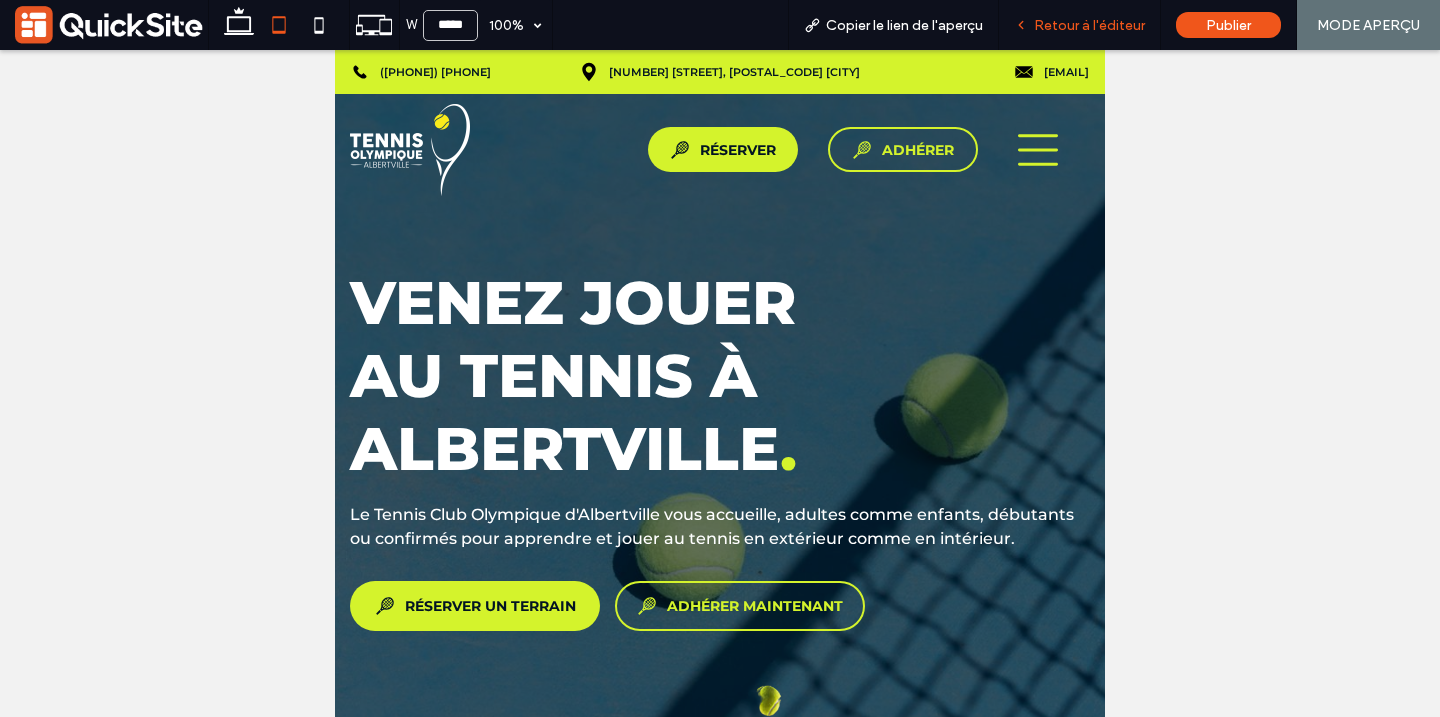 click on "Retour à l'éditeur" at bounding box center (1079, 25) 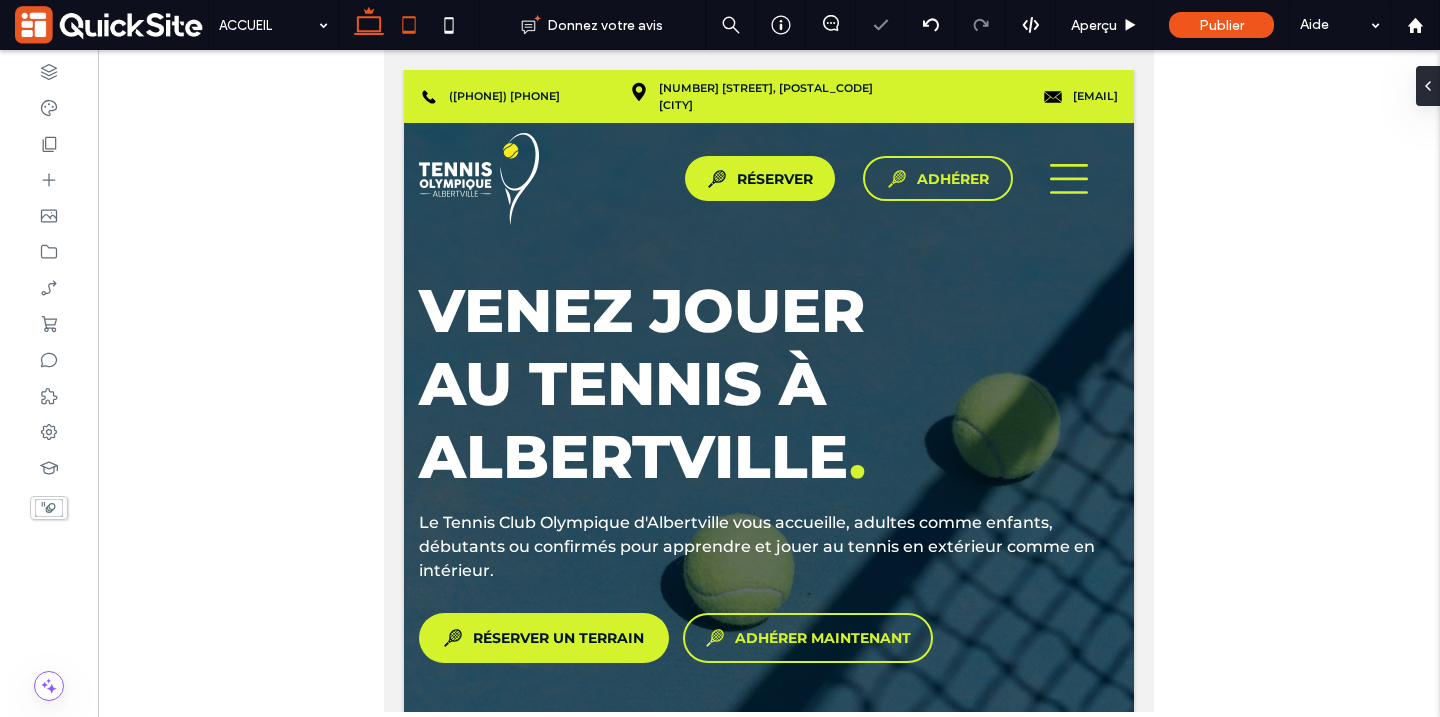 scroll, scrollTop: 0, scrollLeft: 0, axis: both 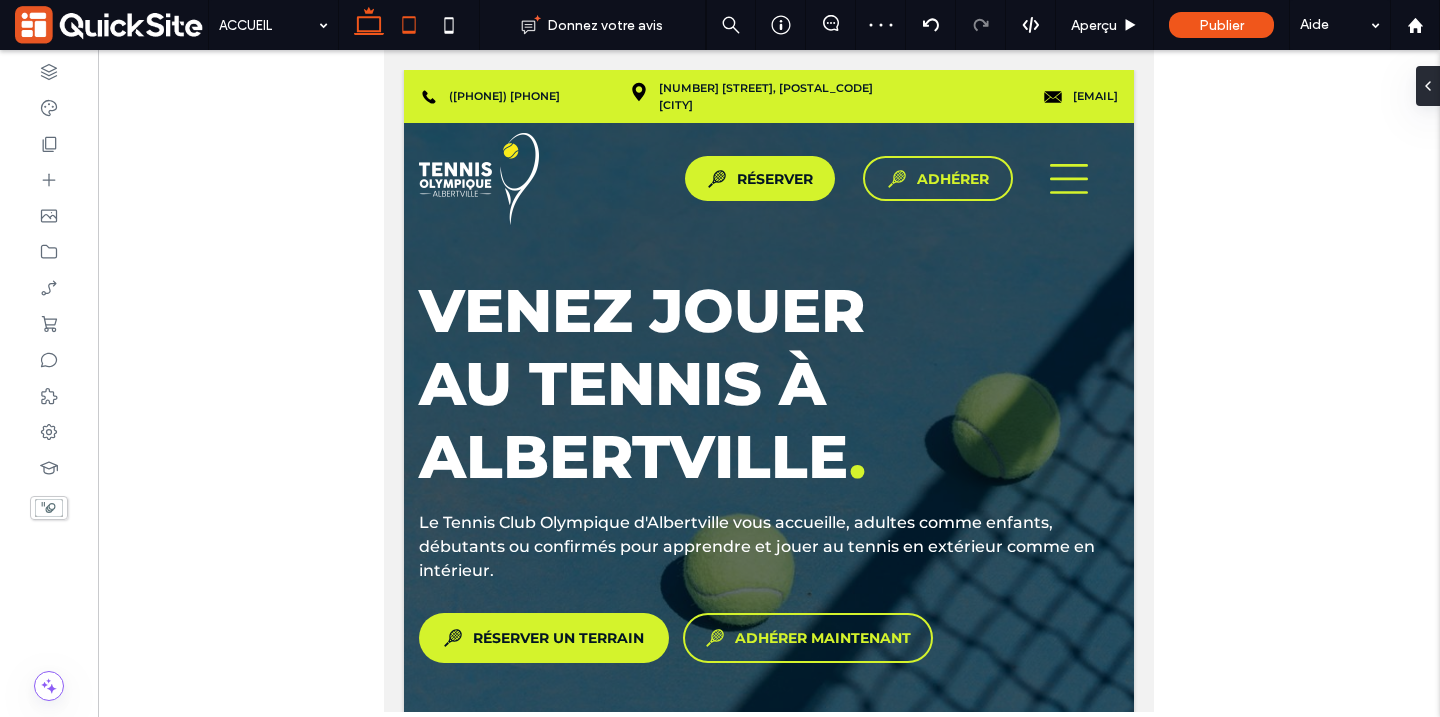 click 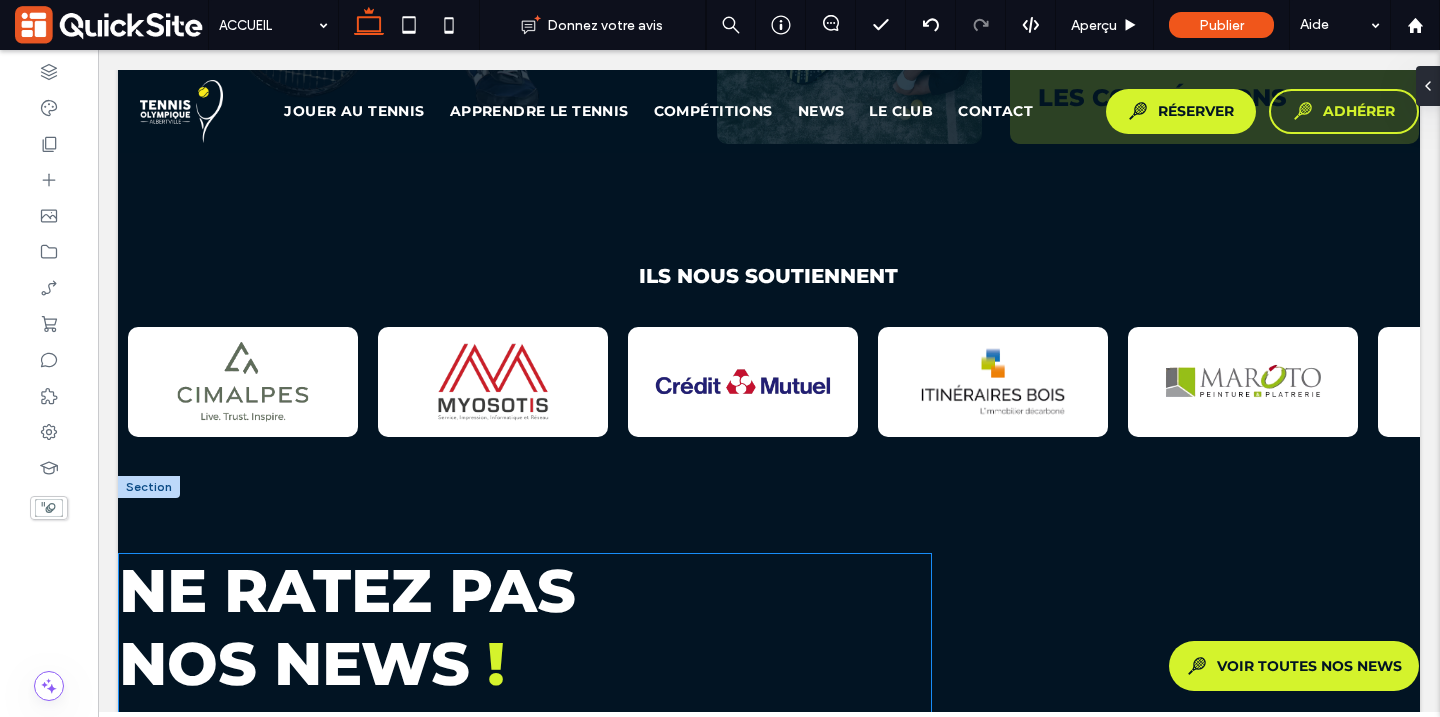 scroll, scrollTop: 4760, scrollLeft: 0, axis: vertical 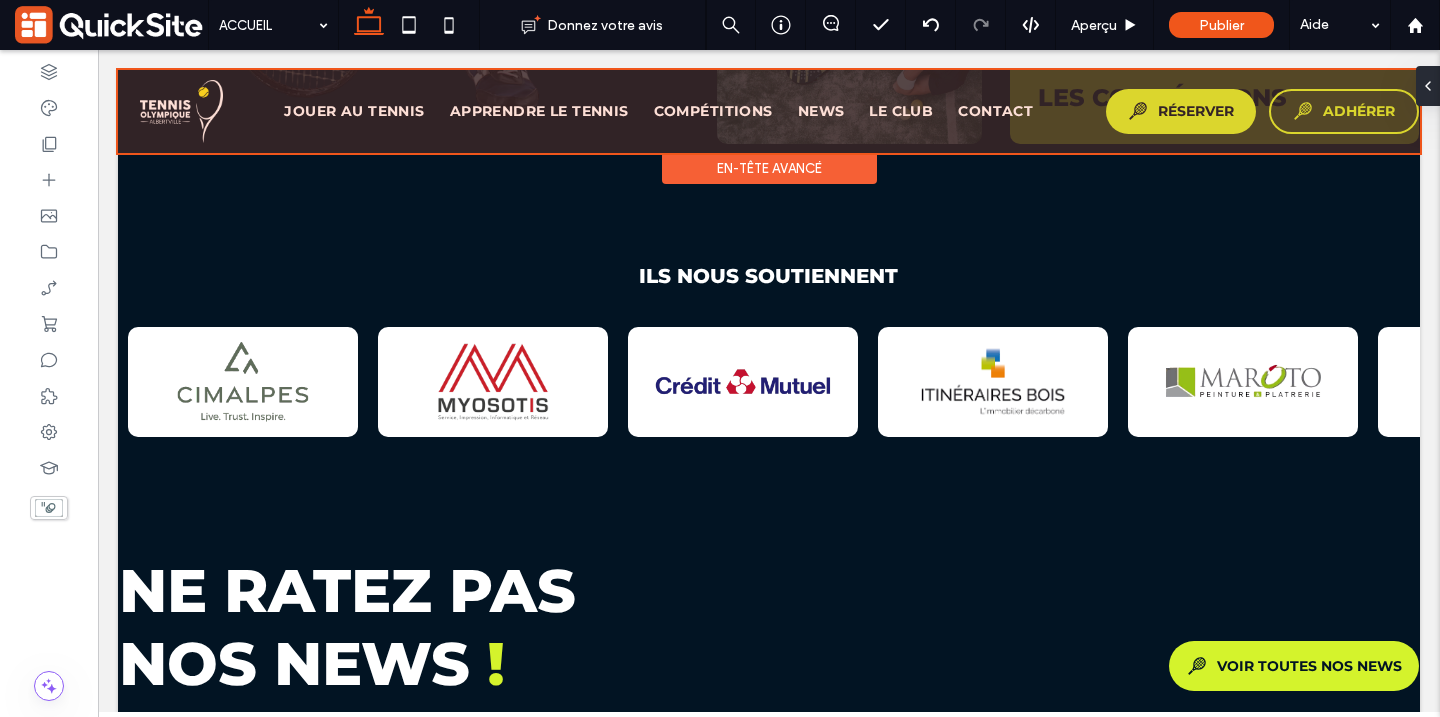 click at bounding box center [769, 111] 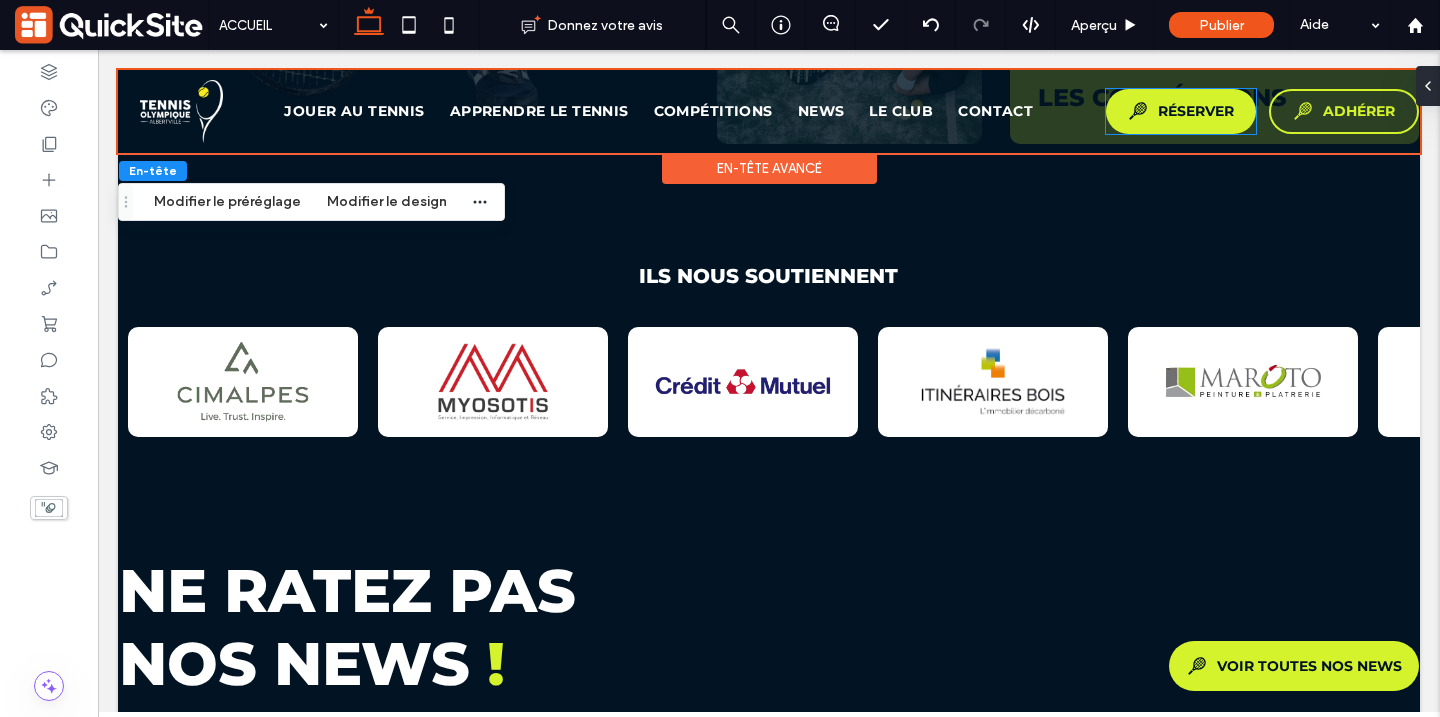 click on "RÉSERVER" at bounding box center (1181, 111) 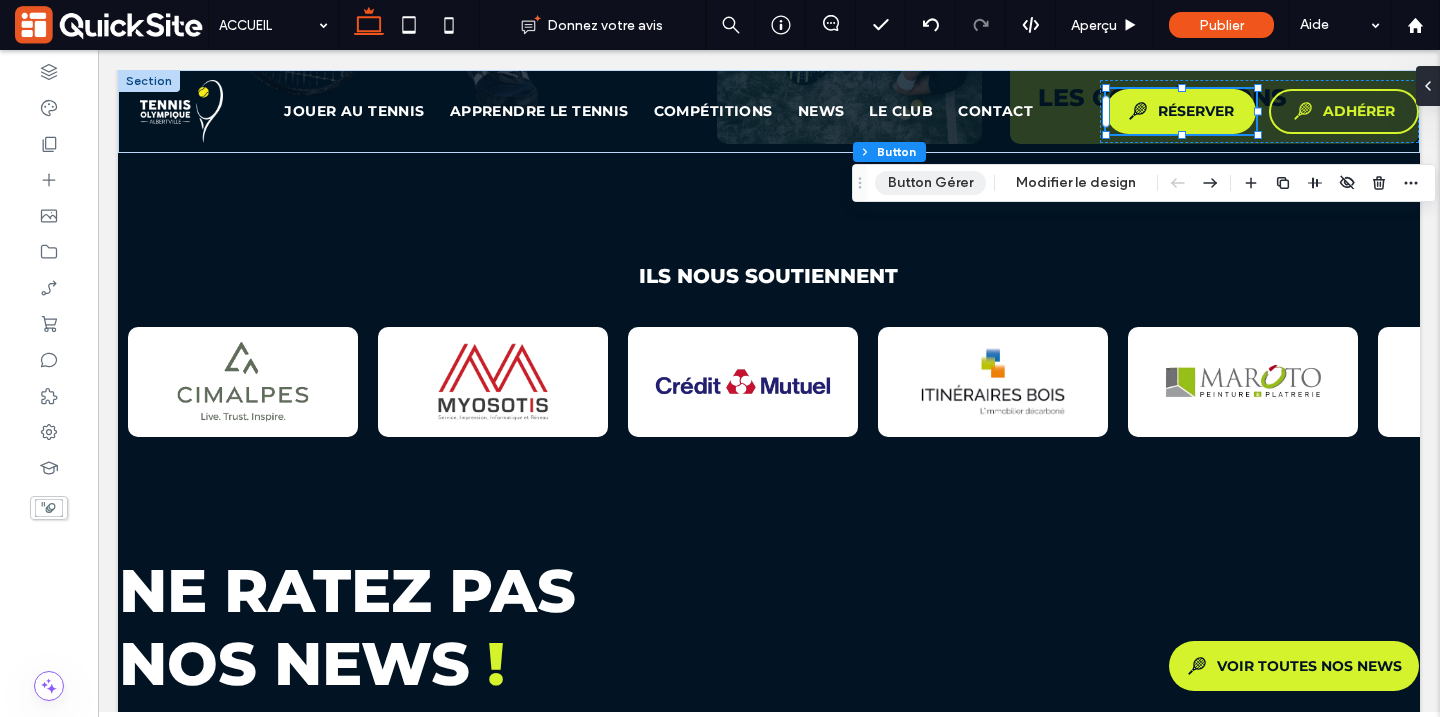 click on "Button Gérer" at bounding box center [930, 183] 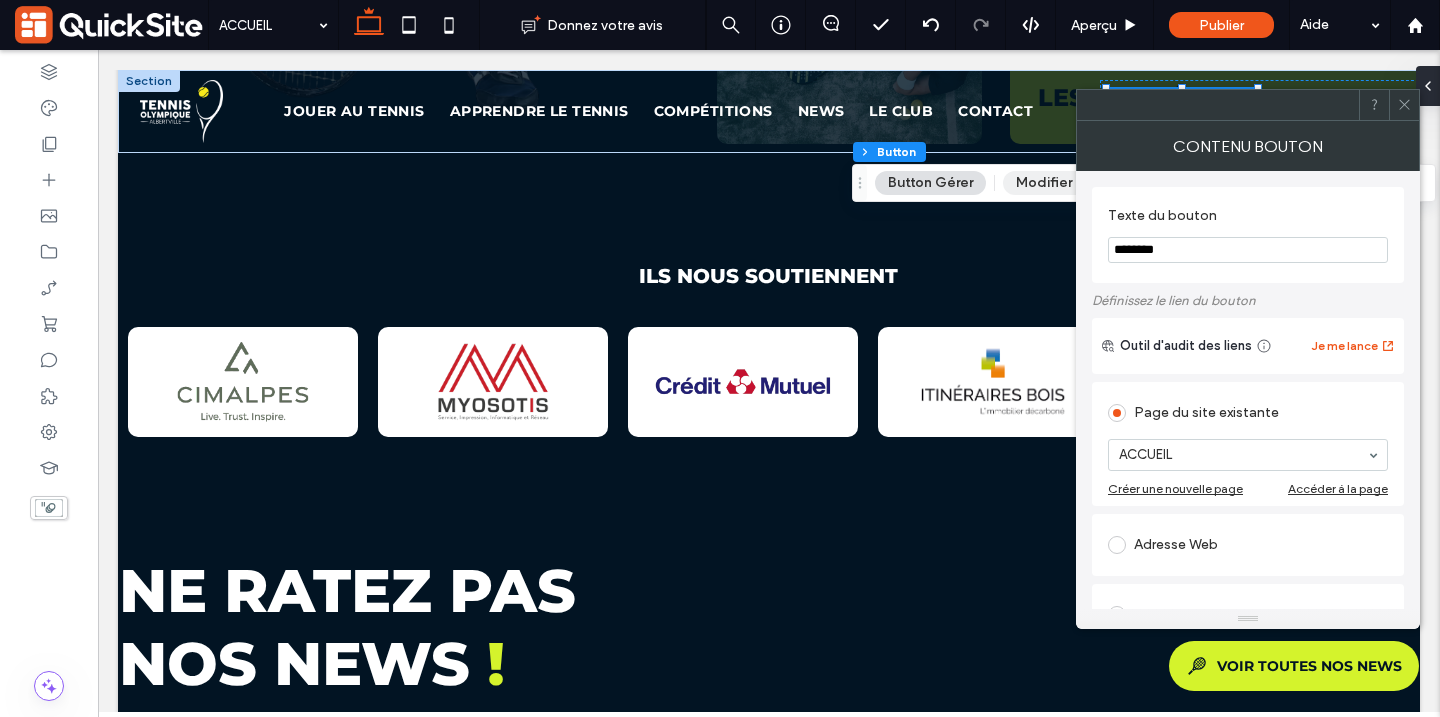 click on "Modifier le design" at bounding box center [1076, 183] 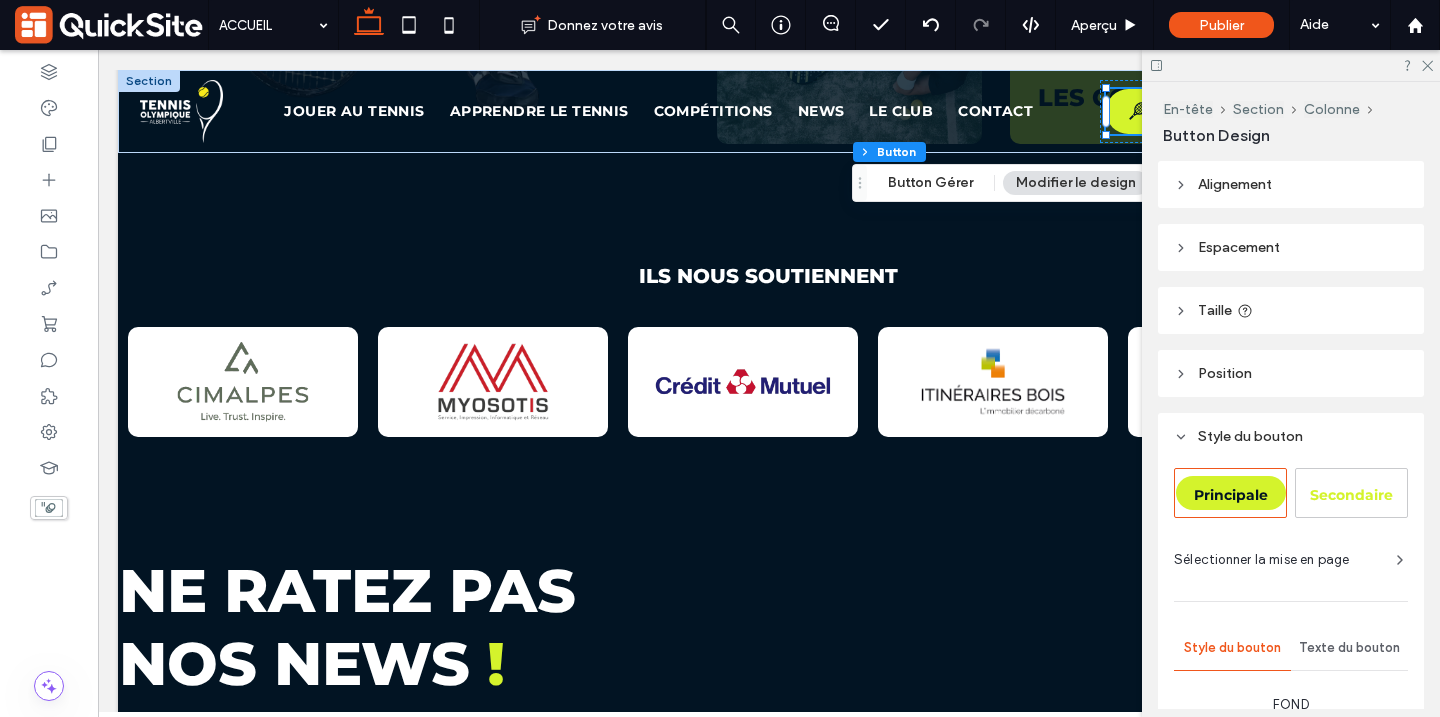 scroll, scrollTop: 842, scrollLeft: 0, axis: vertical 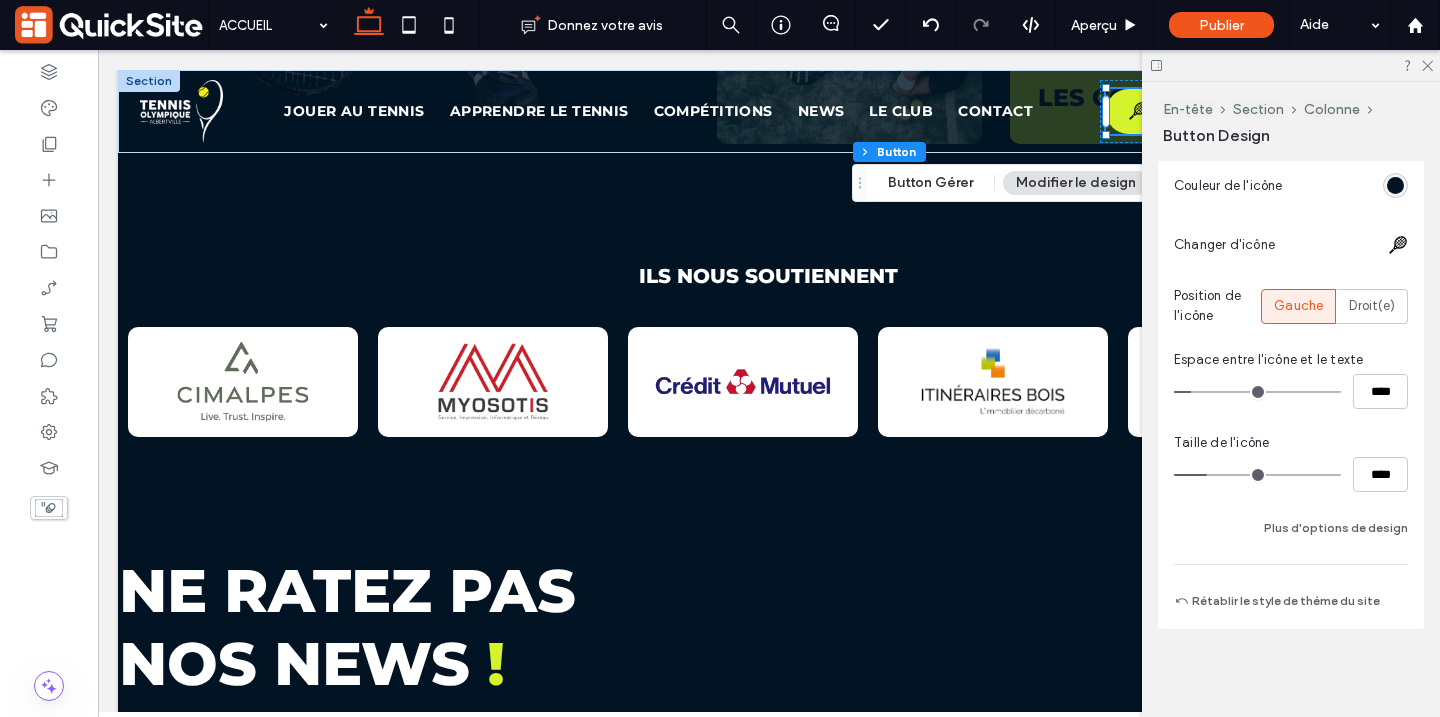 click at bounding box center [1398, 245] 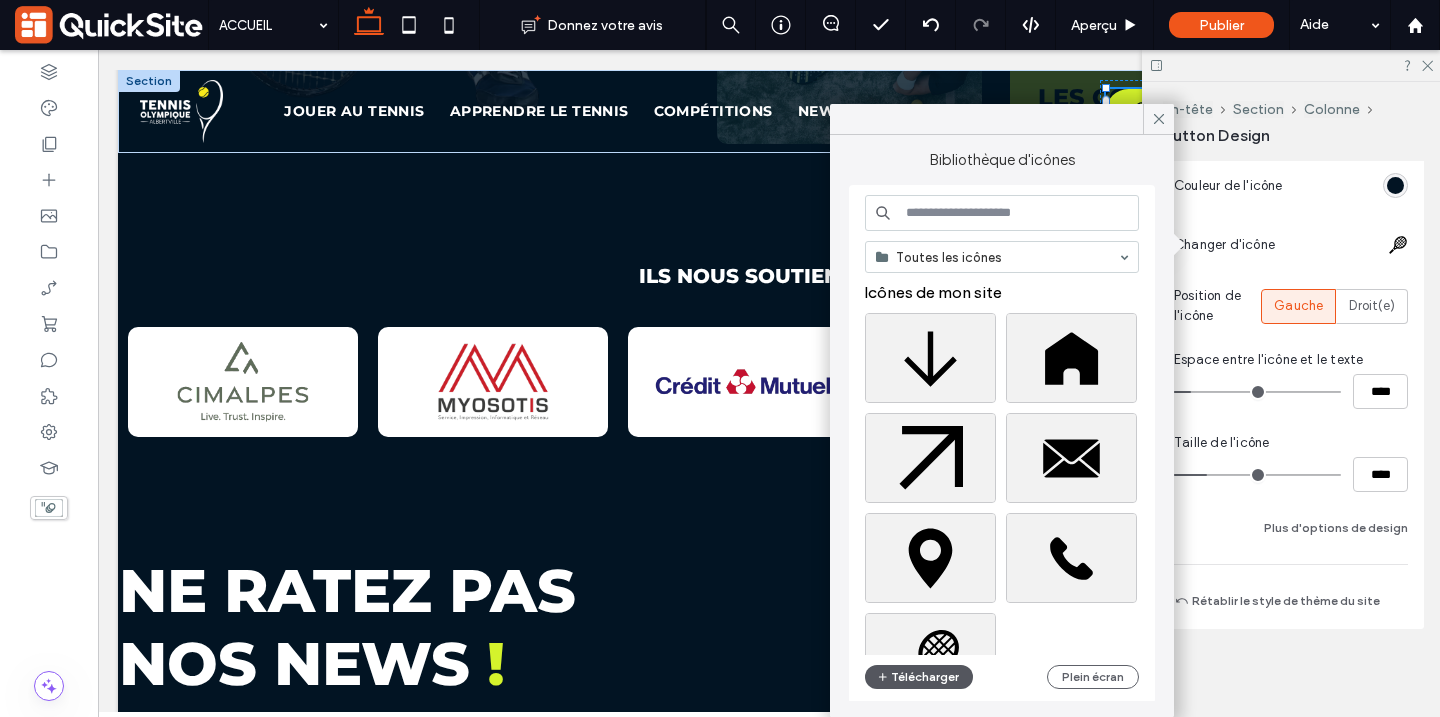 click on "Télécharger" at bounding box center [919, 677] 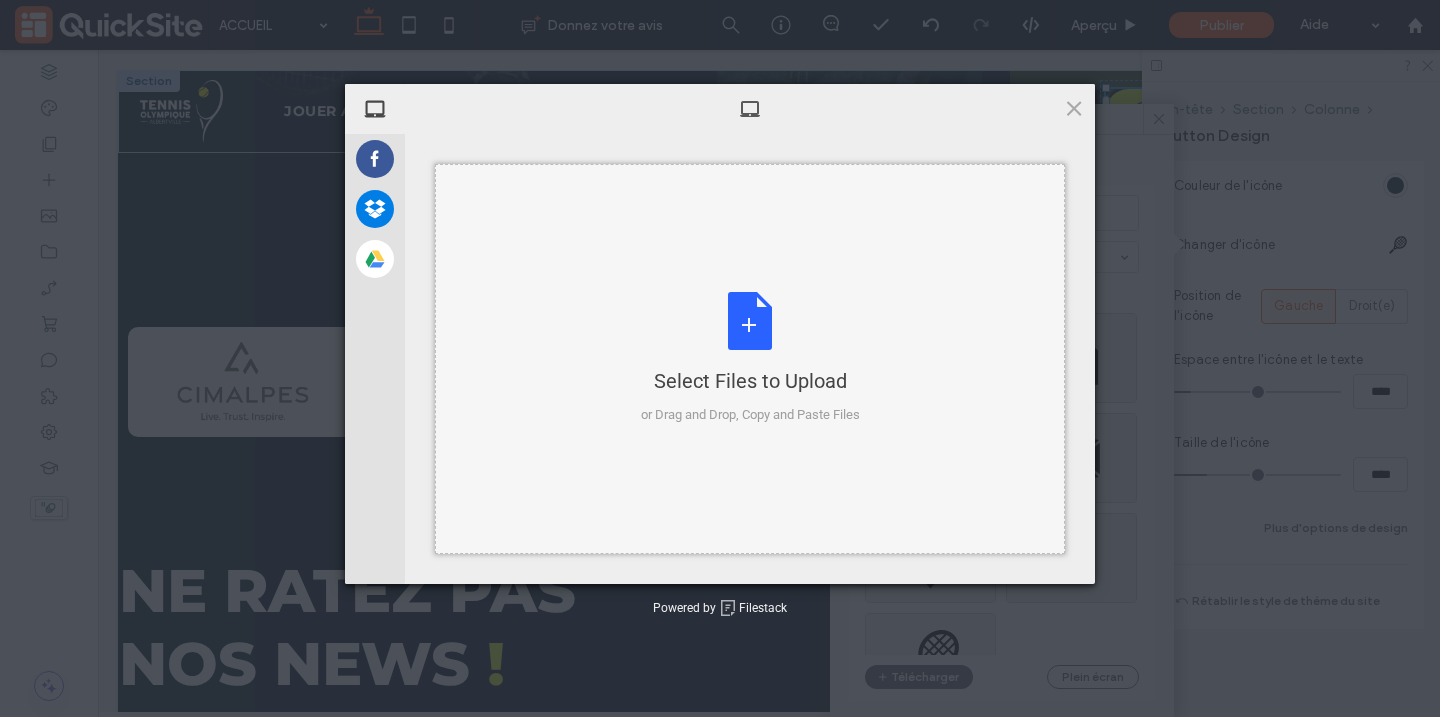 click on "Select Files to Upload
or Drag and Drop, Copy and Paste Files" at bounding box center (750, 358) 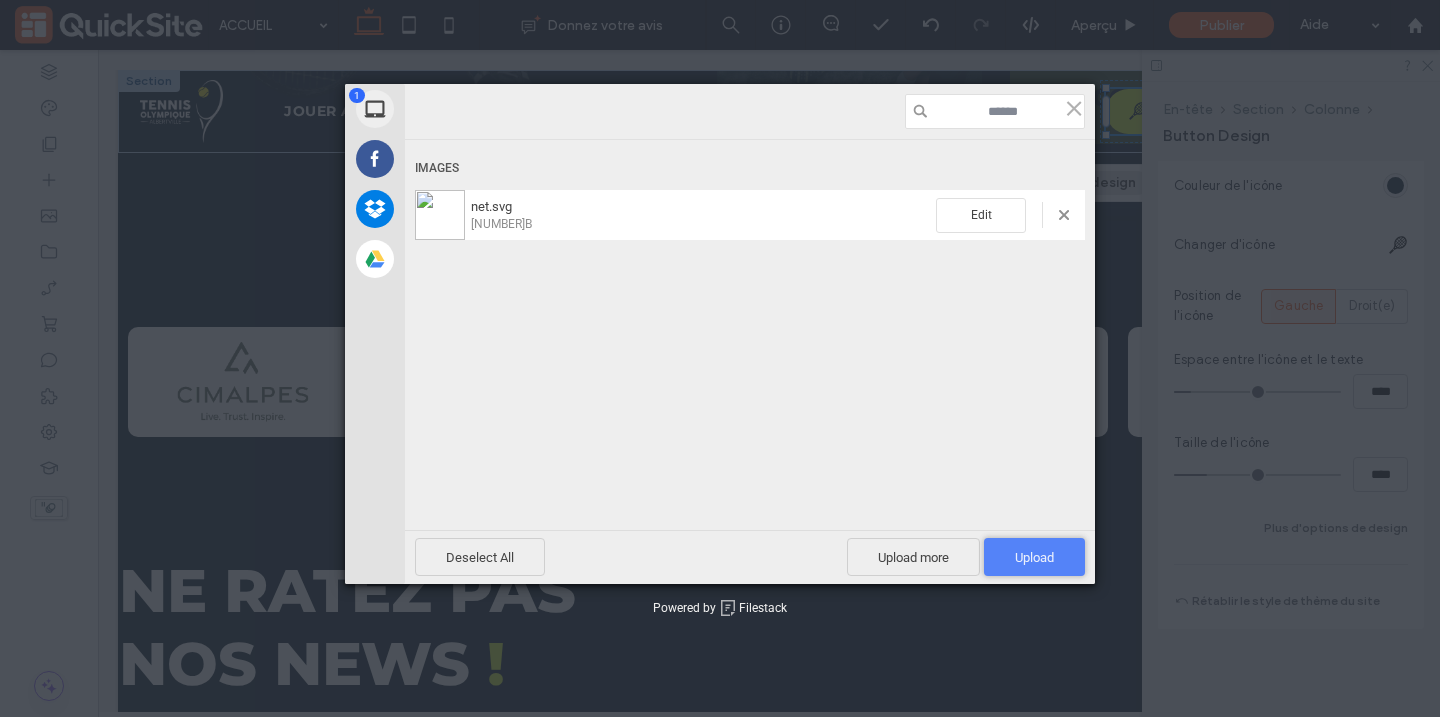 click on "Upload
1" at bounding box center (1034, 557) 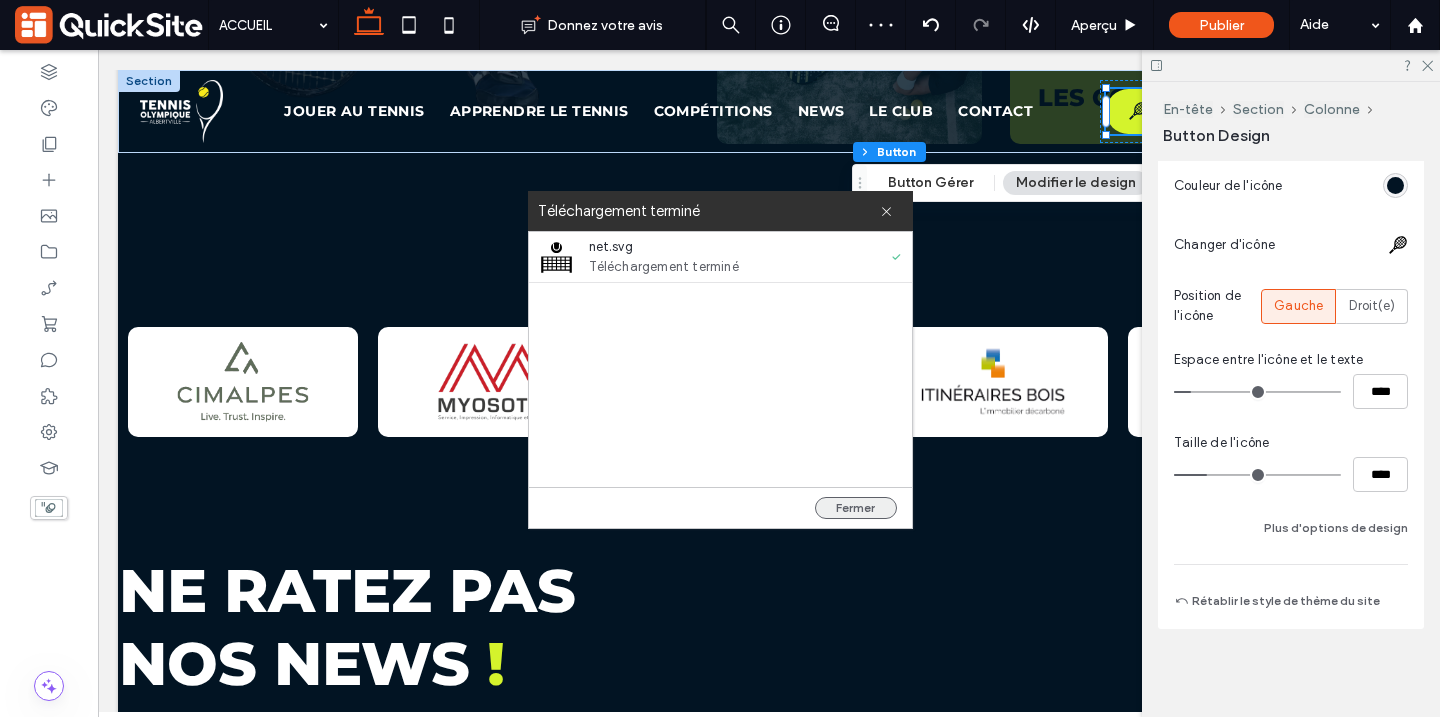 click on "Fermer" at bounding box center (856, 508) 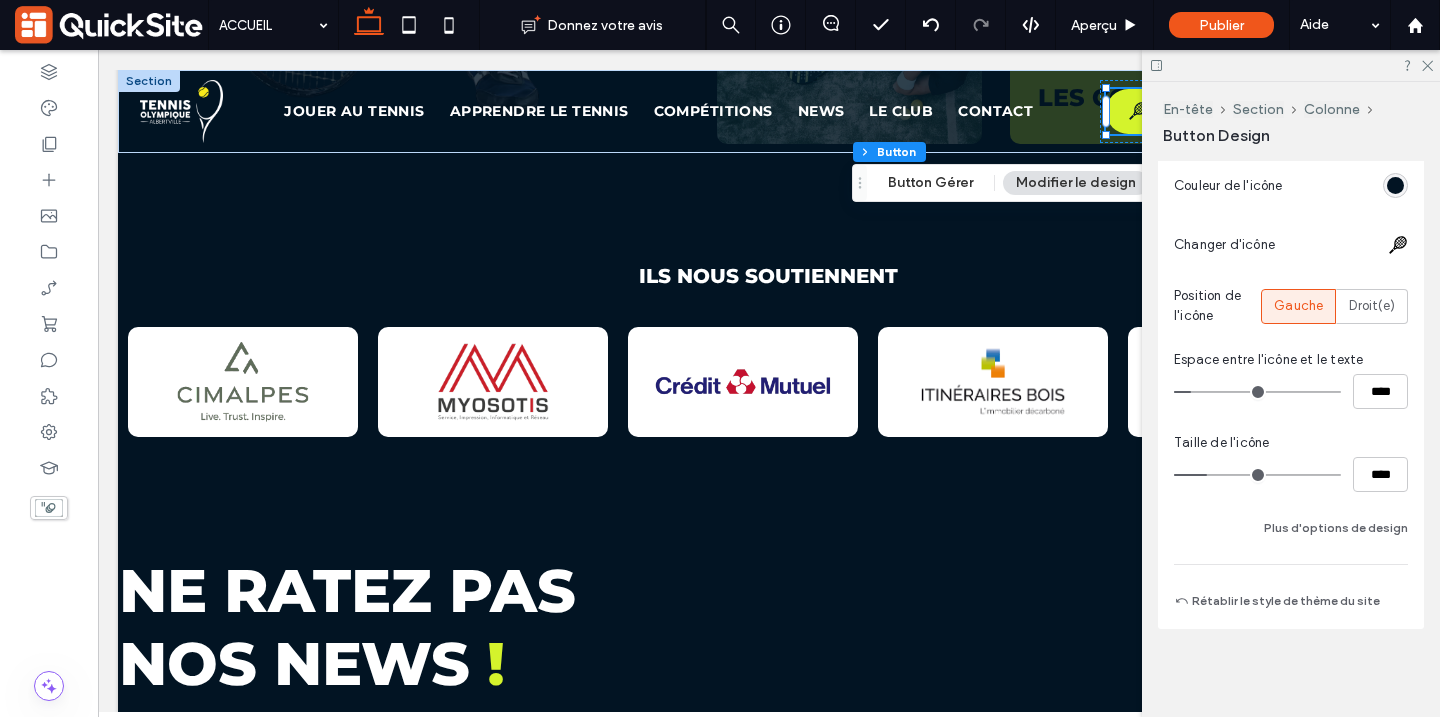 click at bounding box center [1398, 245] 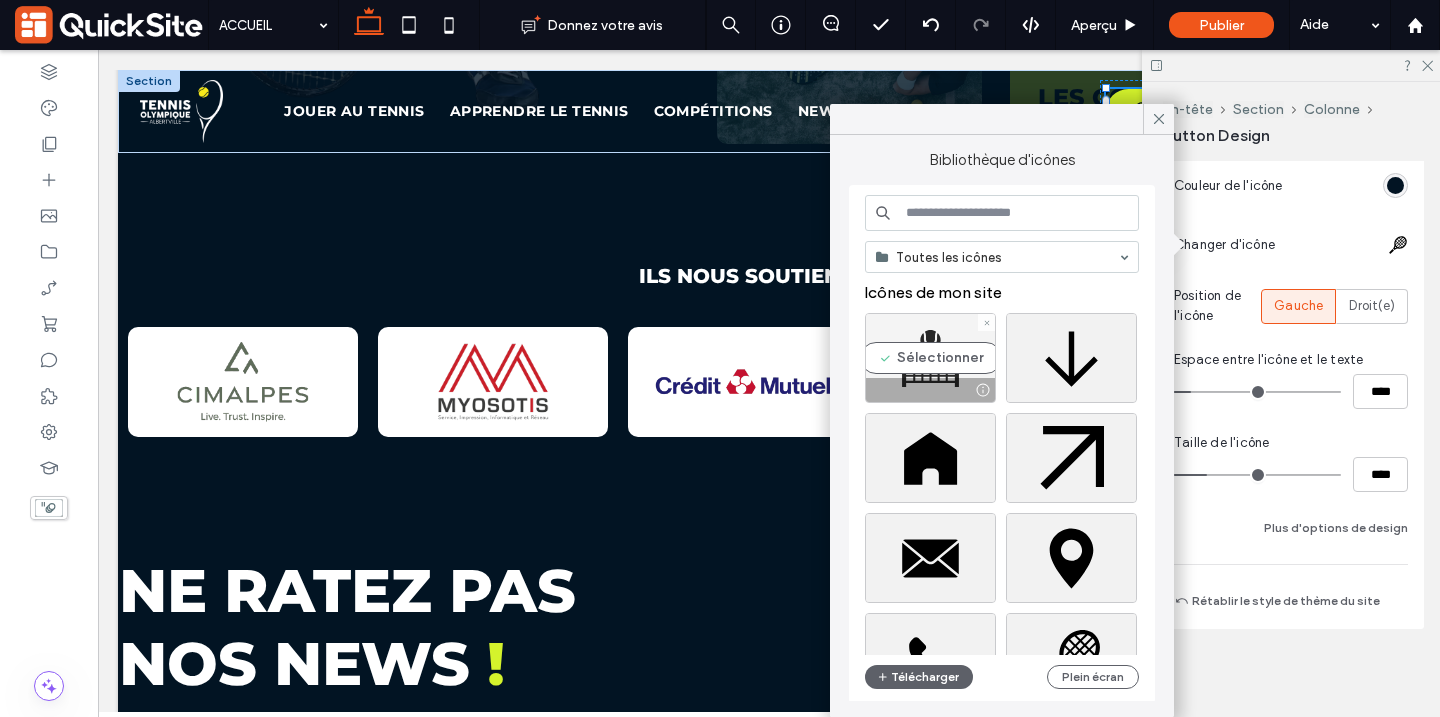 click on "Sélectionner" at bounding box center (930, 358) 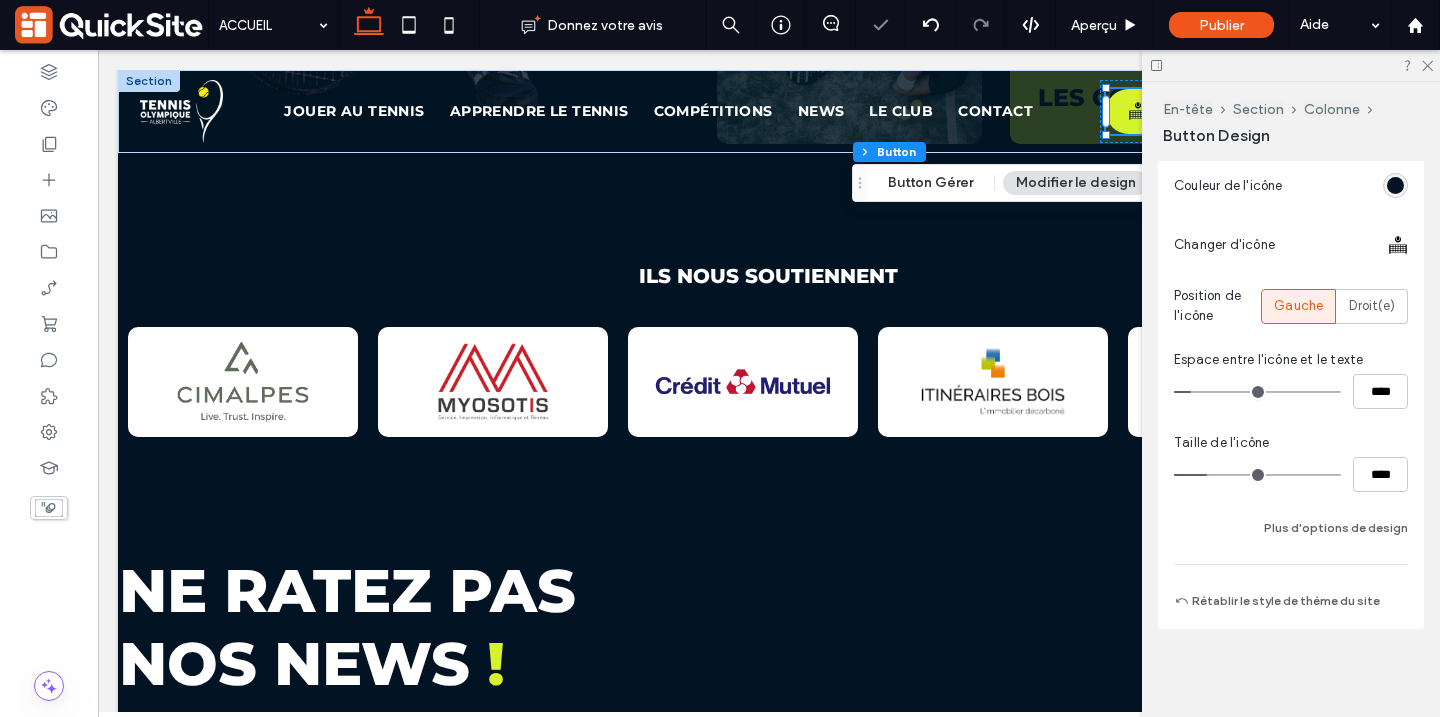 click at bounding box center (1291, 65) 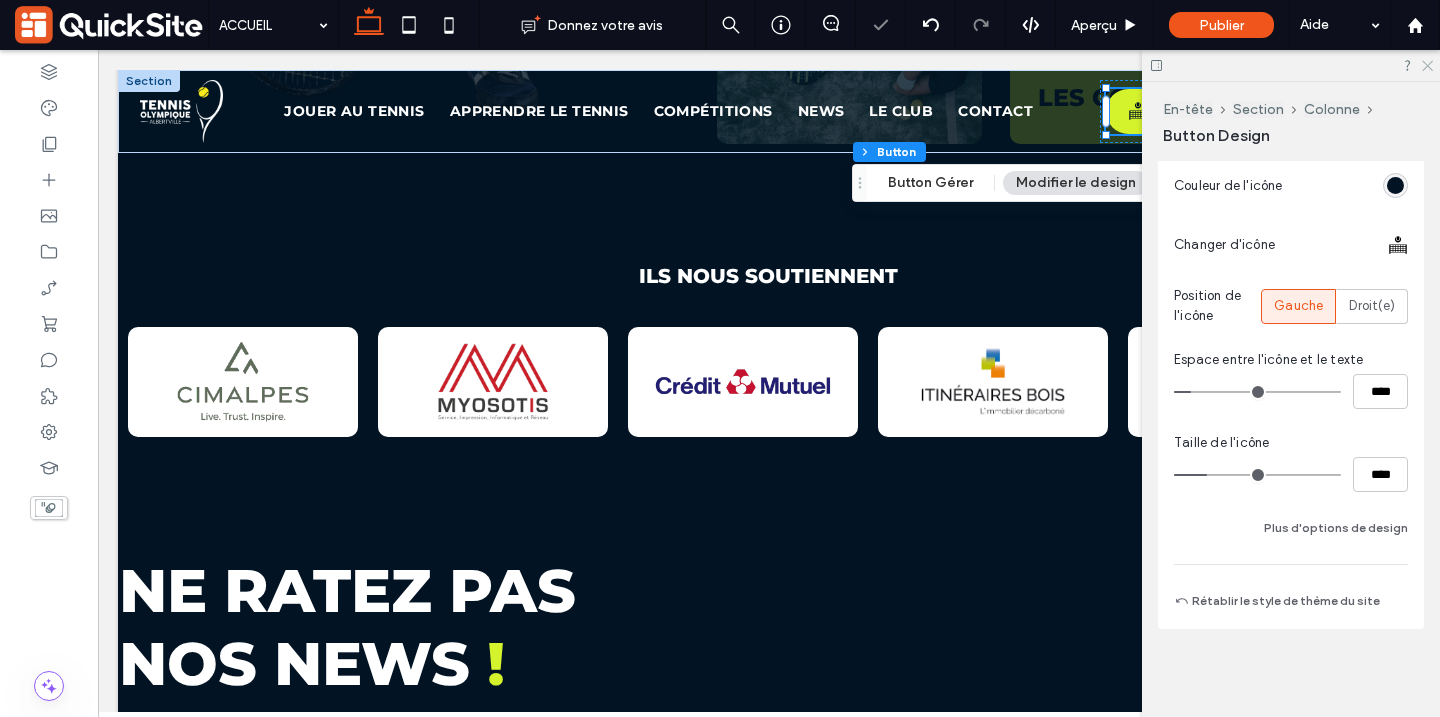 click 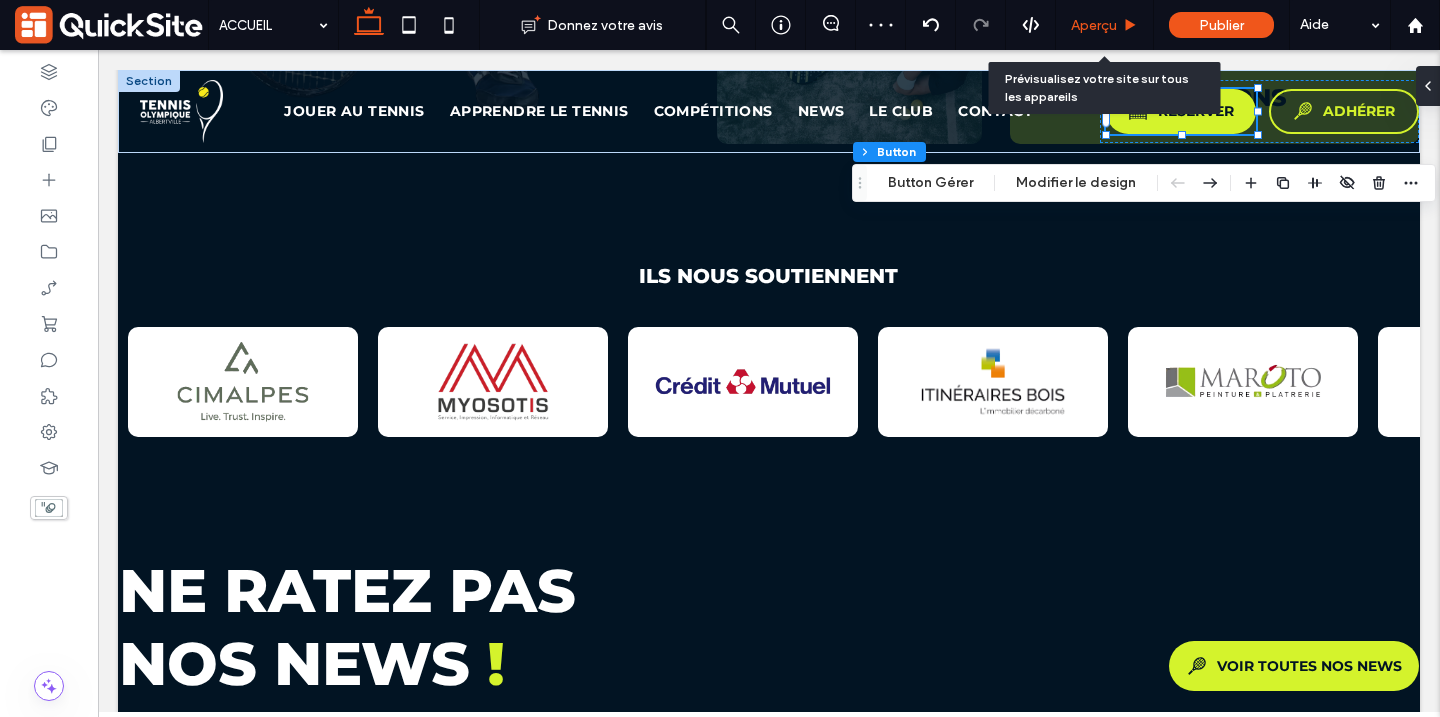 click on "Aperçu" at bounding box center [1105, 25] 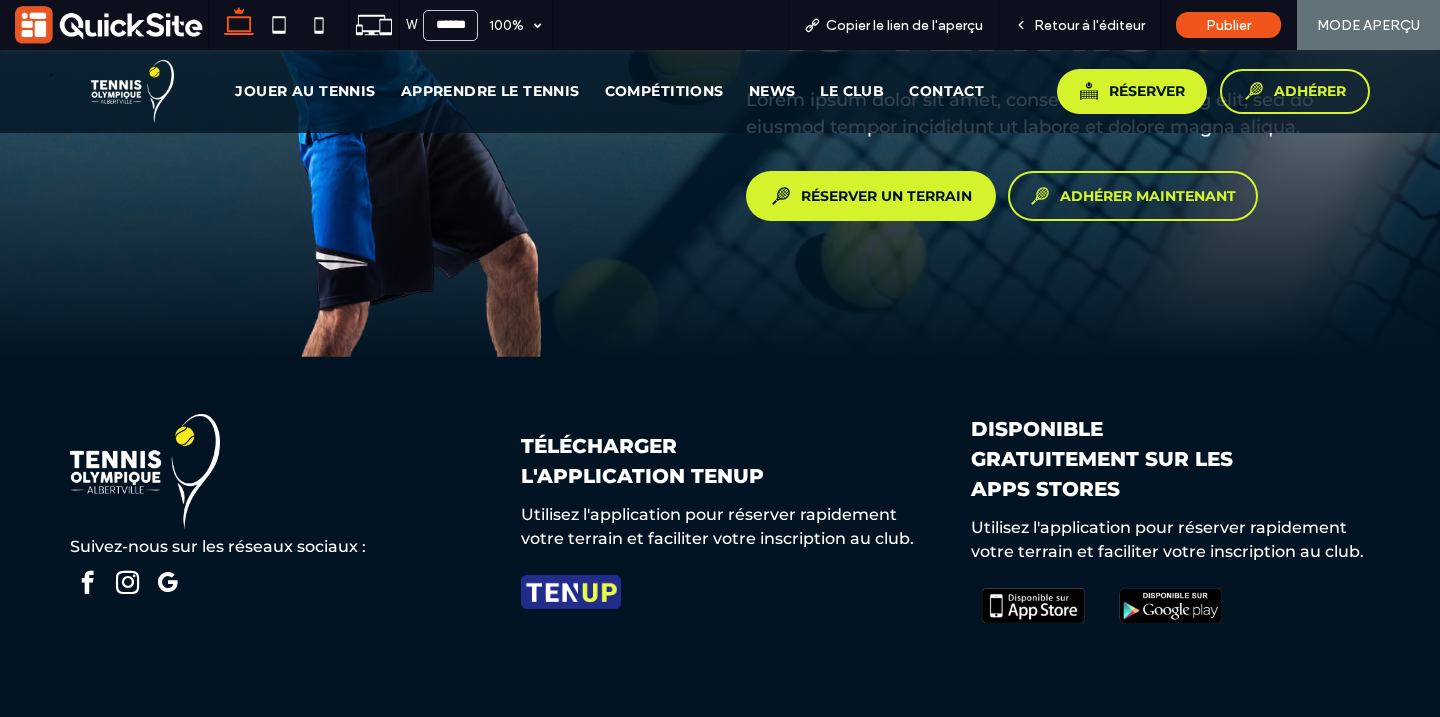 scroll, scrollTop: 6500, scrollLeft: 0, axis: vertical 